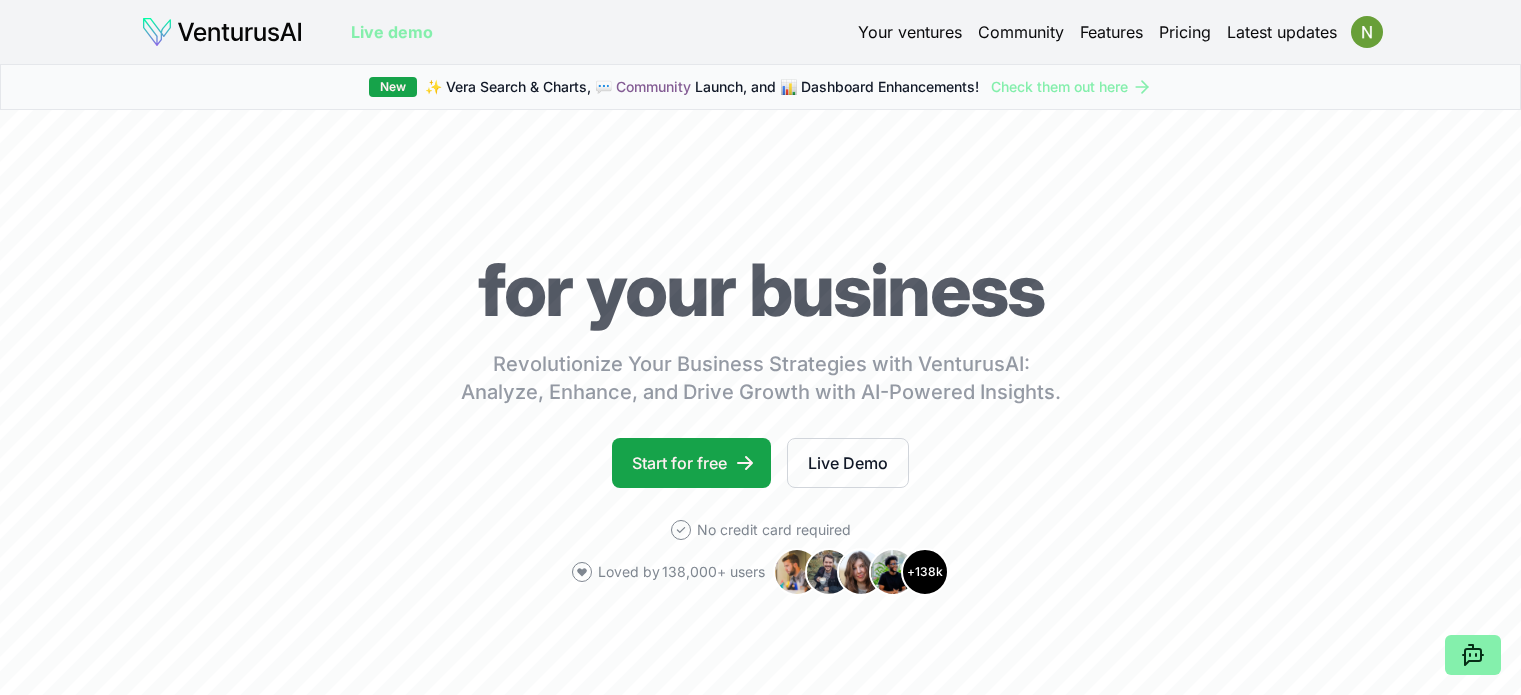 scroll, scrollTop: 0, scrollLeft: 0, axis: both 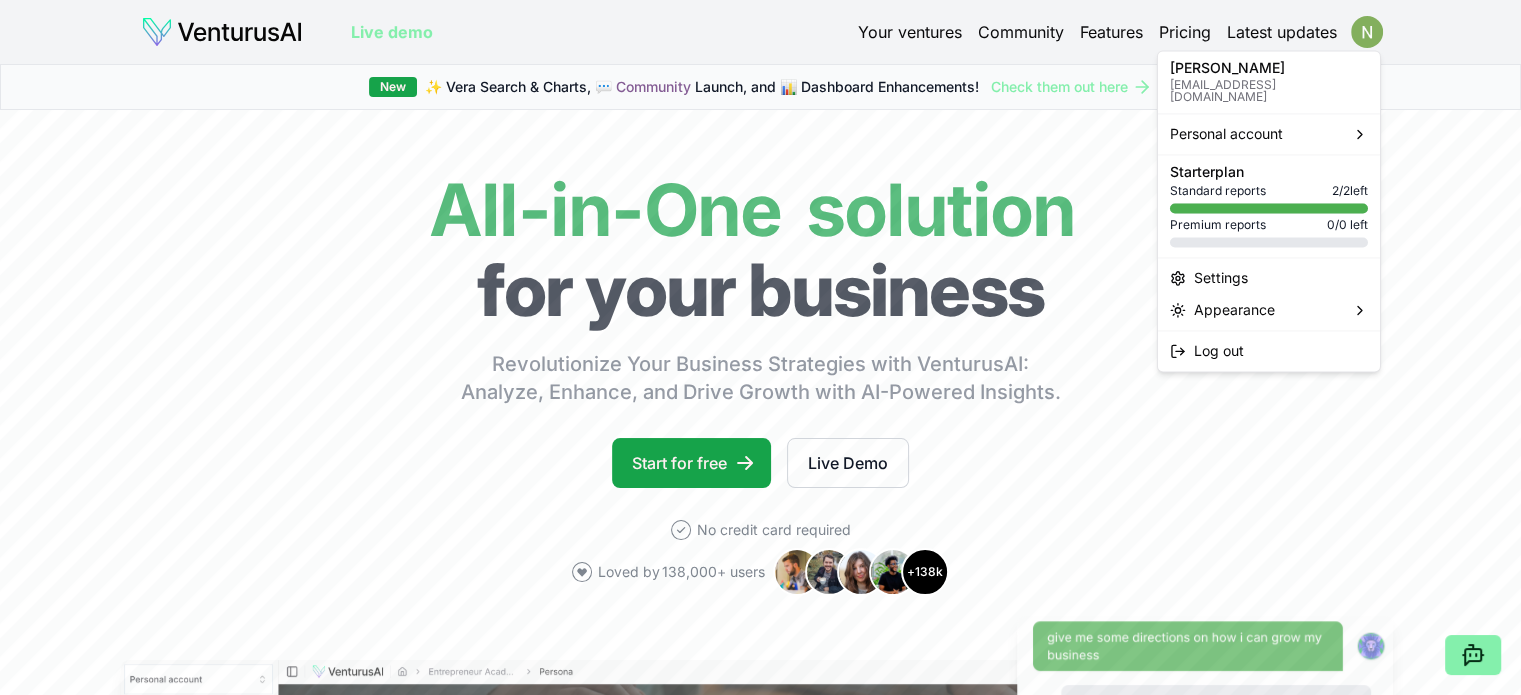 click on "We value your privacy We use cookies to enhance your browsing experience, serve personalized ads or content, and analyze our traffic. By clicking "Accept All", you consent to our use of cookies. Customize    Accept All Customize Consent Preferences   We use cookies to help you navigate efficiently and perform certain functions. You will find detailed information about all cookies under each consent category below. The cookies that are categorized as "Necessary" are stored on your browser as they are essential for enabling the basic functionalities of the site. ...  Show more Necessary Always Active Necessary cookies are required to enable the basic features of this site, such as providing secure log-in or adjusting your consent preferences. These cookies do not store any personally identifiable data. Cookie cookieyes-consent Duration 1 year Description Cookie __cf_bm Duration 1 hour Description This cookie, set by Cloudflare, is used to support Cloudflare Bot Management.  Cookie _cfuvid Duration session lidc" at bounding box center [760, 347] 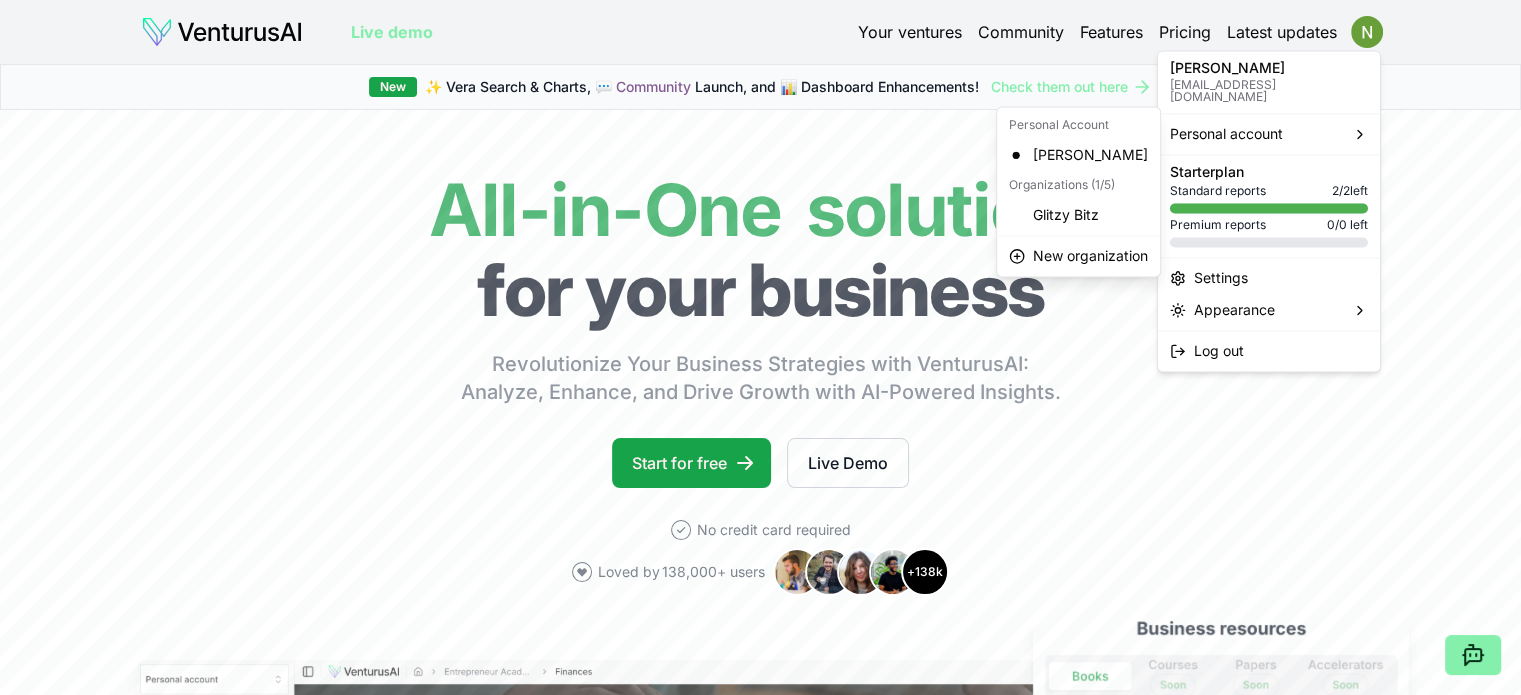 click on "We value your privacy We use cookies to enhance your browsing experience, serve personalized ads or content, and analyze our traffic. By clicking "Accept All", you consent to our use of cookies. Customize    Accept All Customize Consent Preferences   We use cookies to help you navigate efficiently and perform certain functions. You will find detailed information about all cookies under each consent category below. The cookies that are categorized as "Necessary" are stored on your browser as they are essential for enabling the basic functionalities of the site. ...  Show more Necessary Always Active Necessary cookies are required to enable the basic features of this site, such as providing secure log-in or adjusting your consent preferences. These cookies do not store any personally identifiable data. Cookie cookieyes-consent Duration 1 year Description Cookie __cf_bm Duration 1 hour Description This cookie, set by Cloudflare, is used to support Cloudflare Bot Management.  Cookie _cfuvid Duration session lidc" at bounding box center (760, 347) 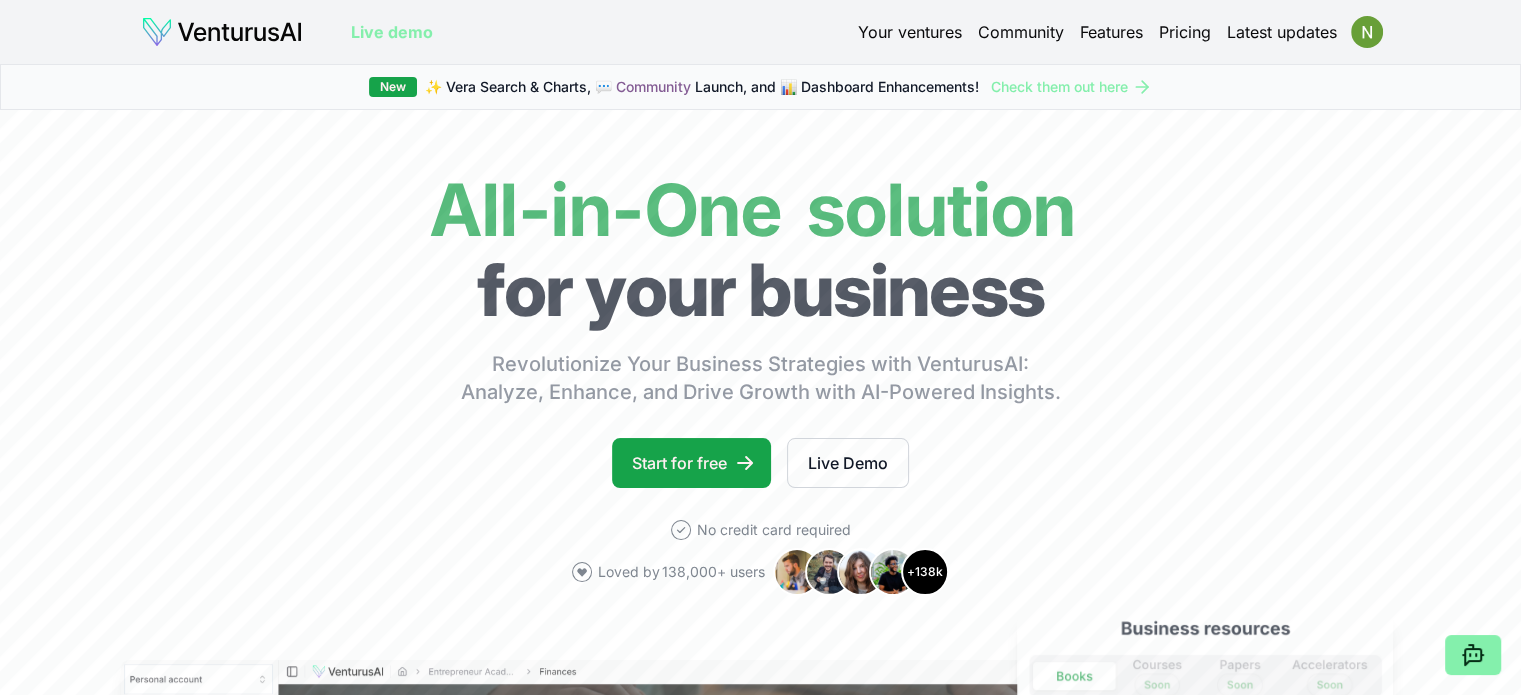 click on "Your ventures" at bounding box center (910, 32) 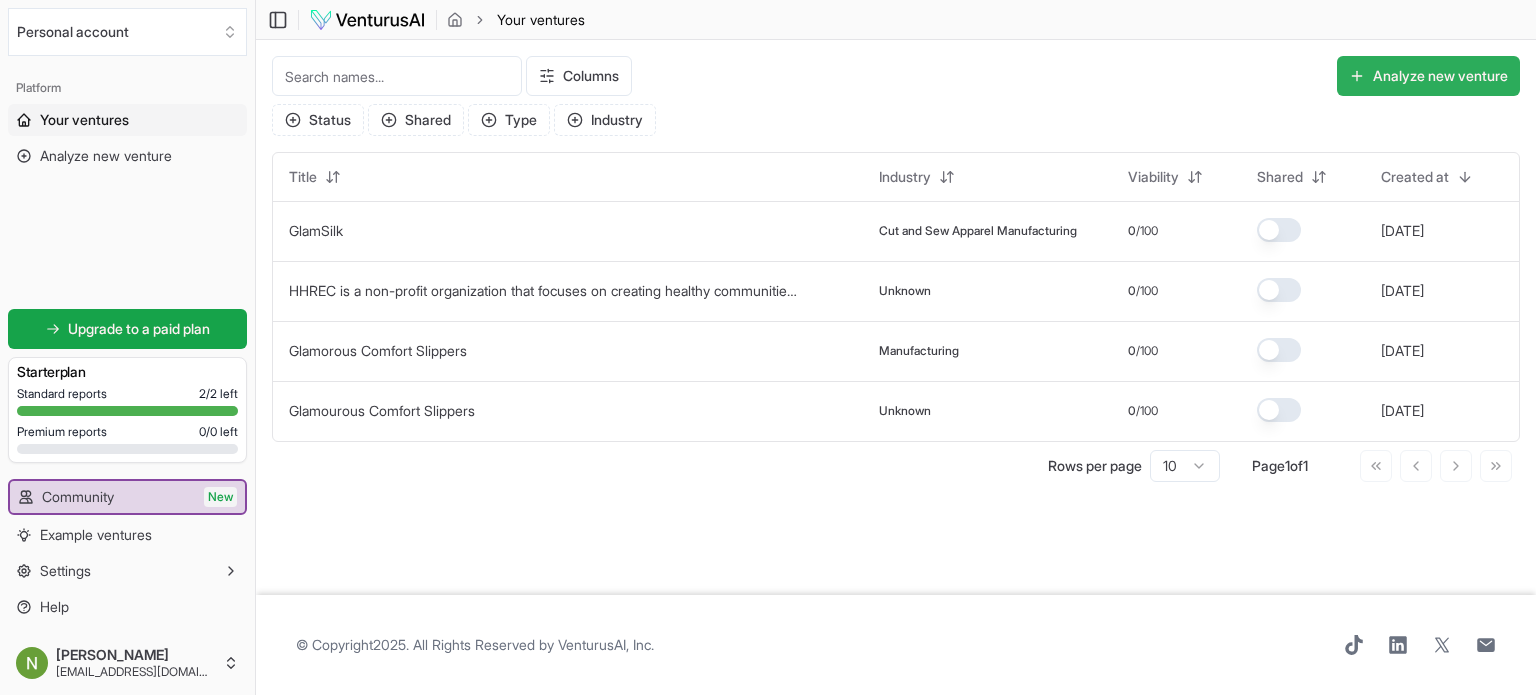 click on "Analyze new venture" at bounding box center [1428, 76] 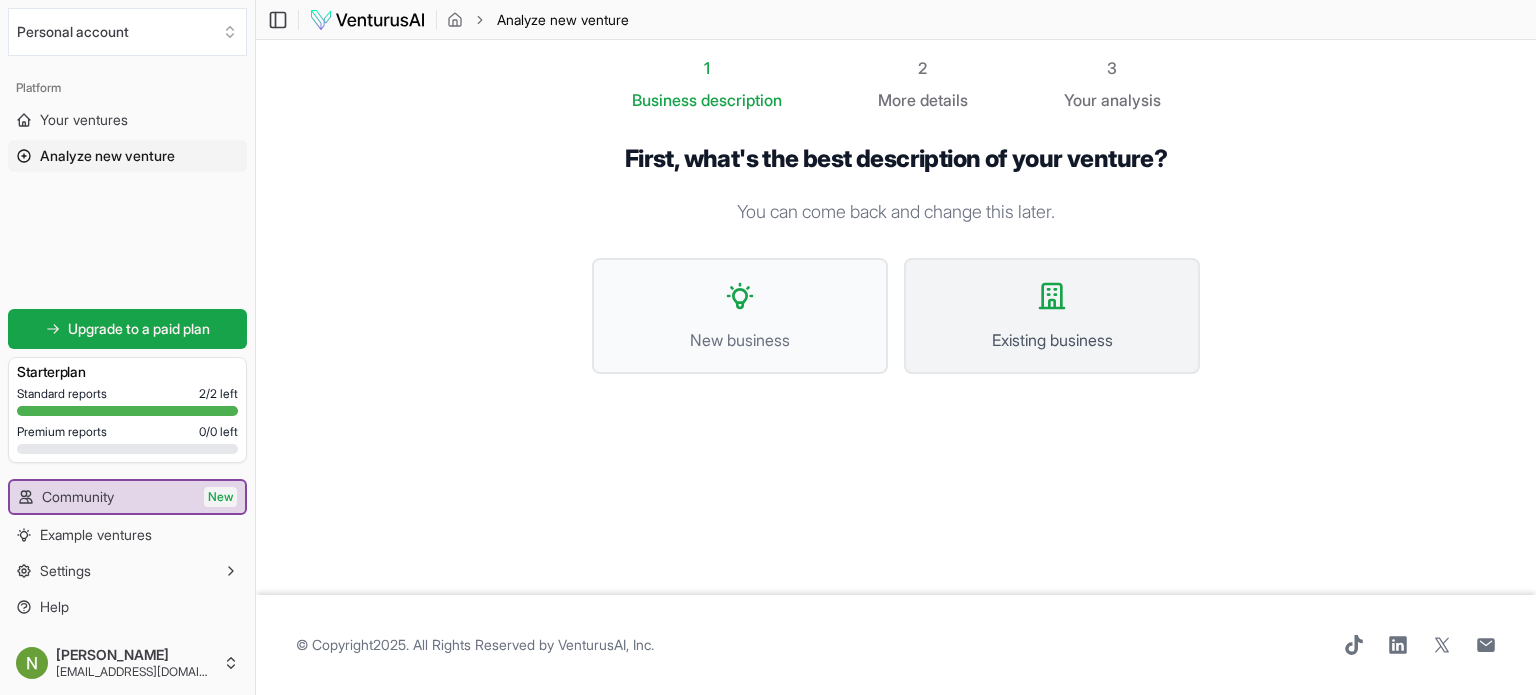 click on "Existing business" at bounding box center [1052, 316] 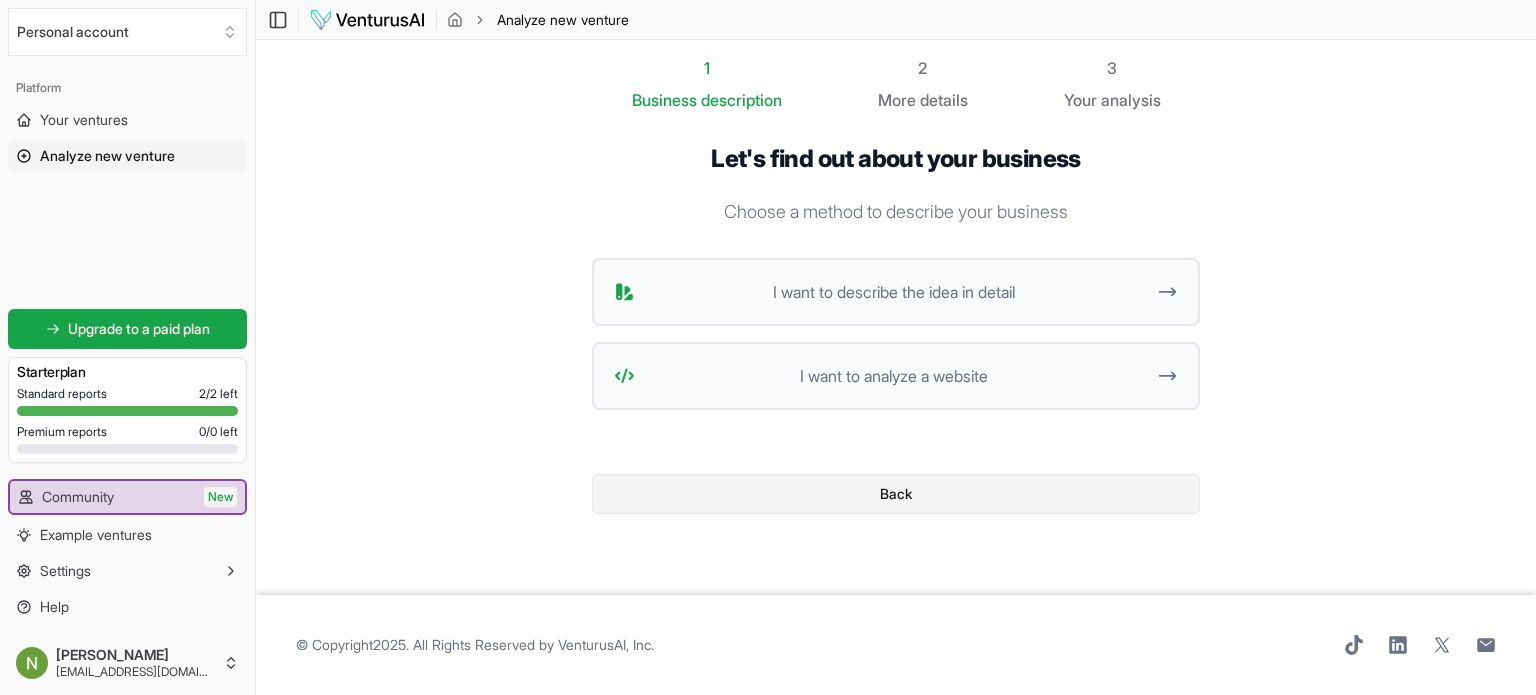 click on "Back" at bounding box center [896, 494] 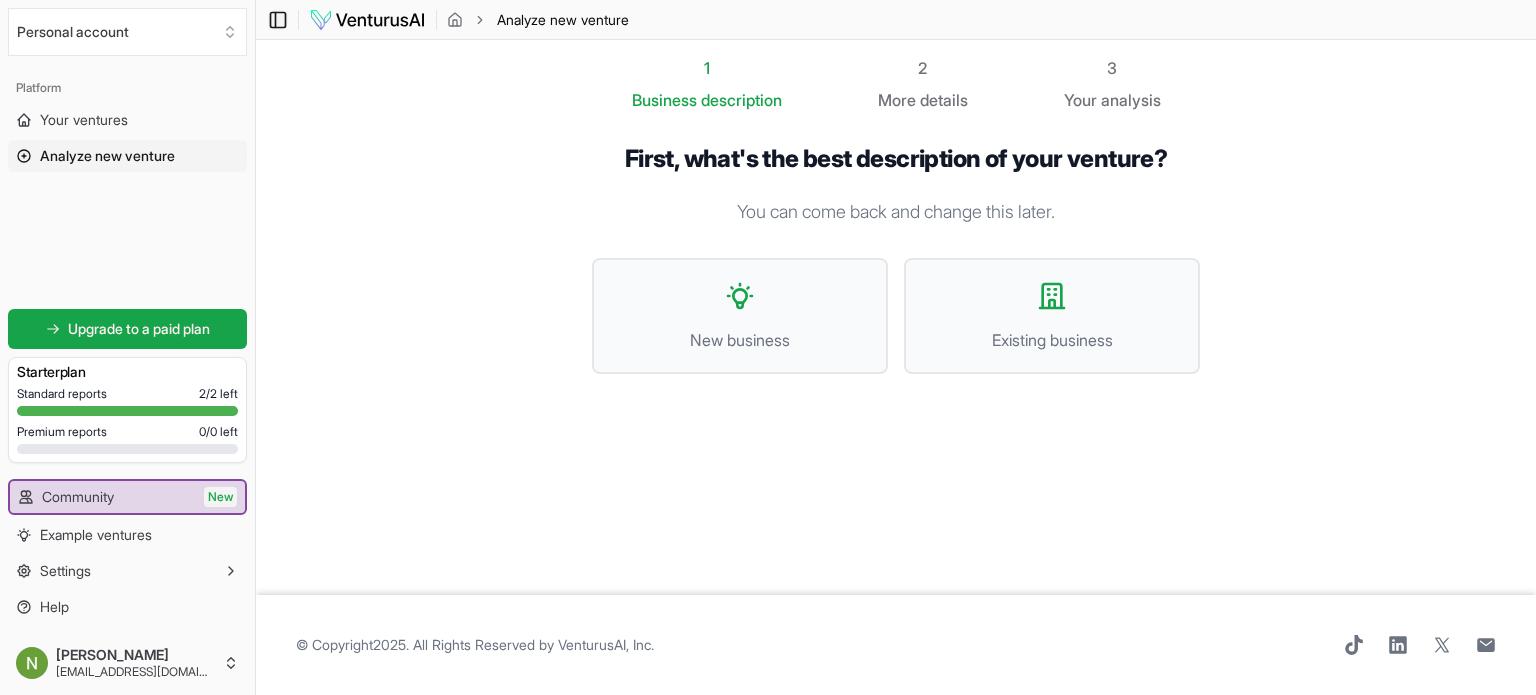 click 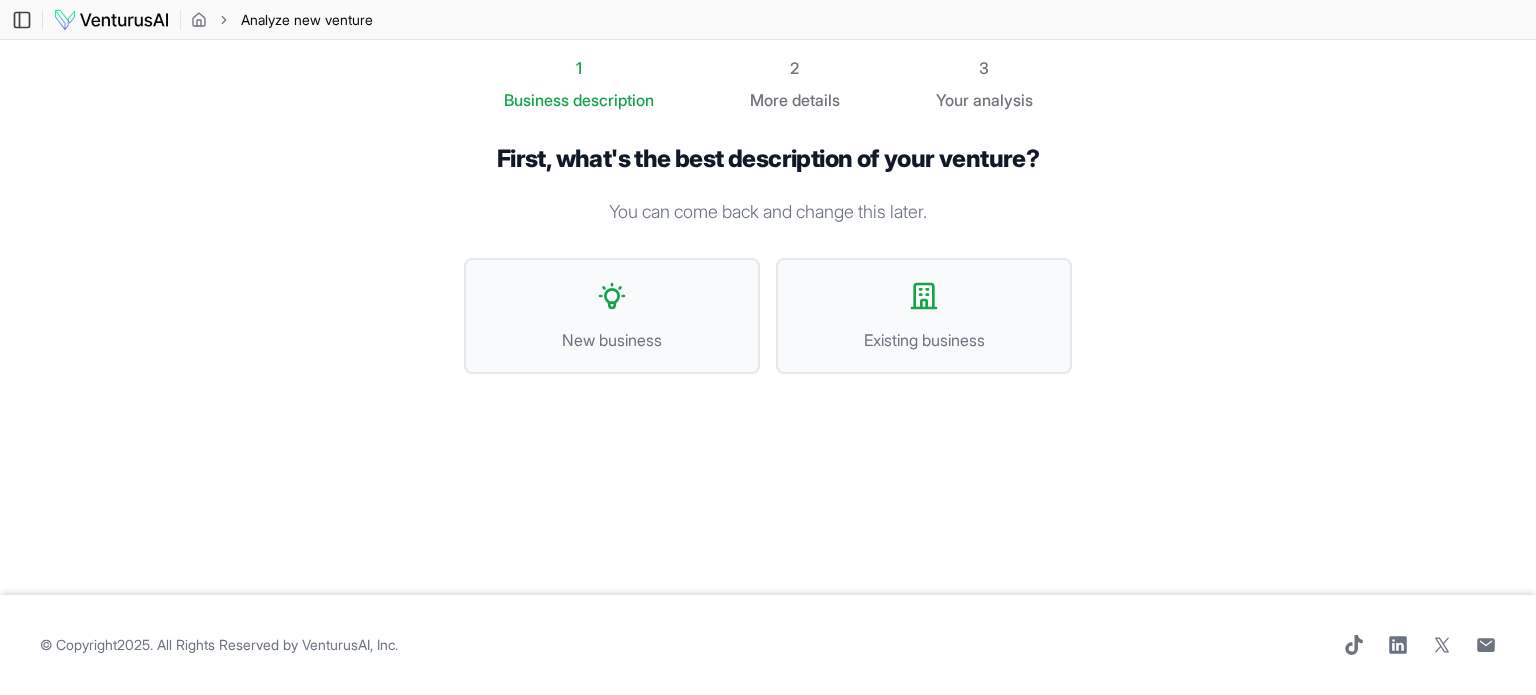 click at bounding box center [111, 20] 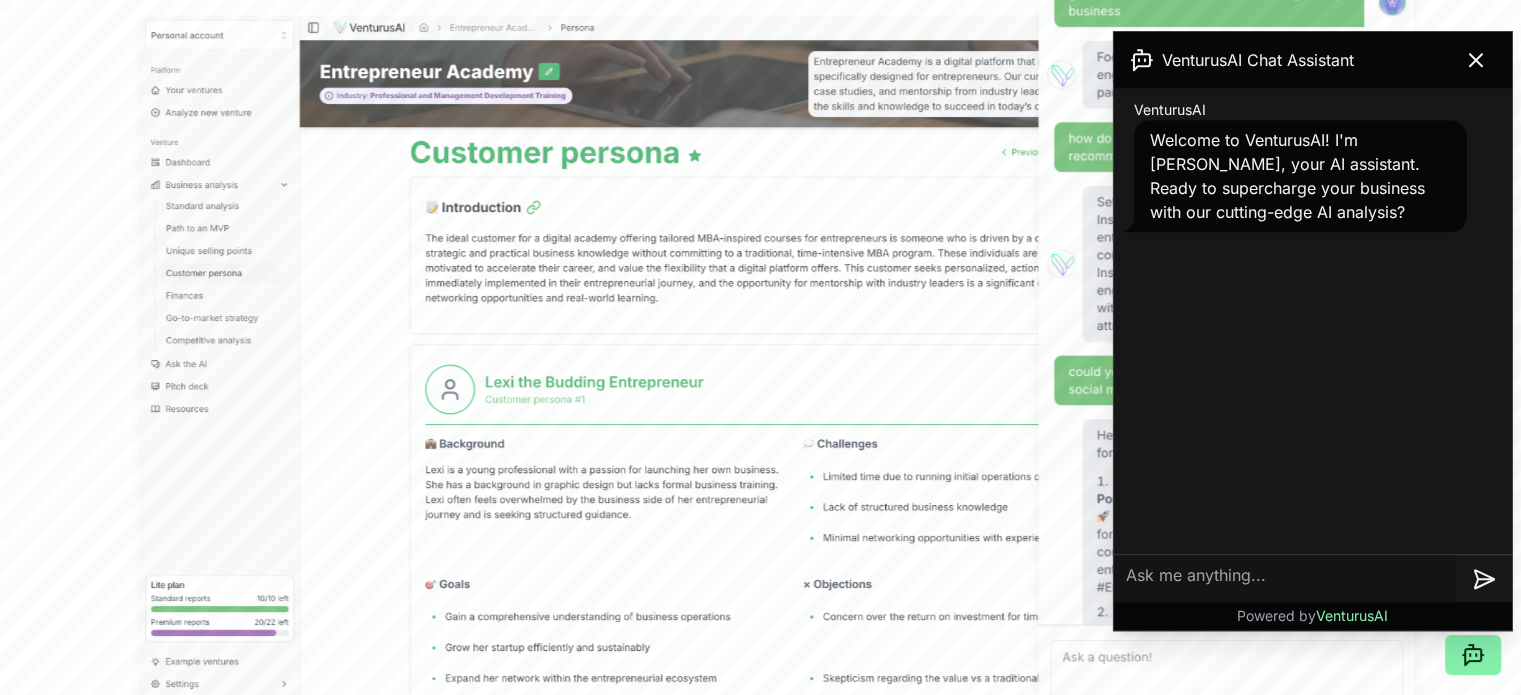 scroll, scrollTop: 672, scrollLeft: 0, axis: vertical 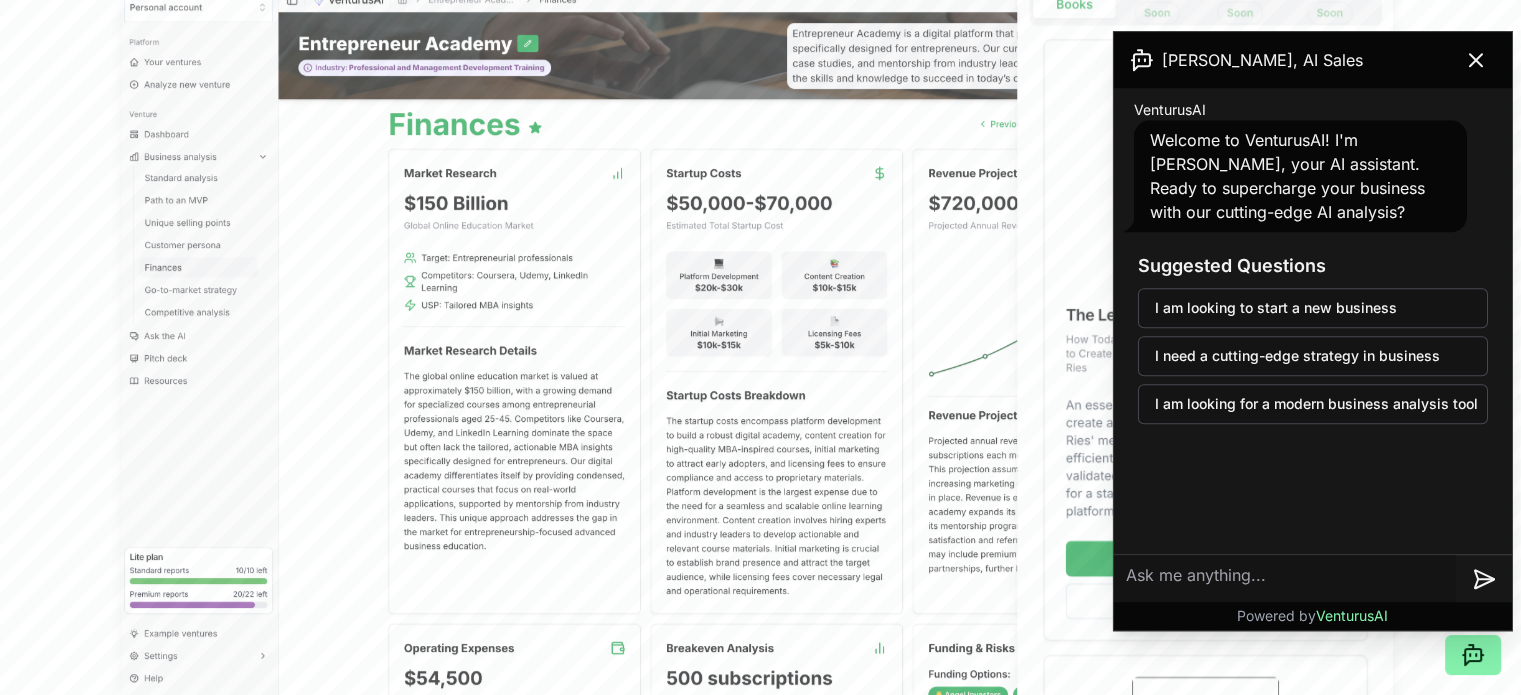 click at bounding box center (1285, 579) 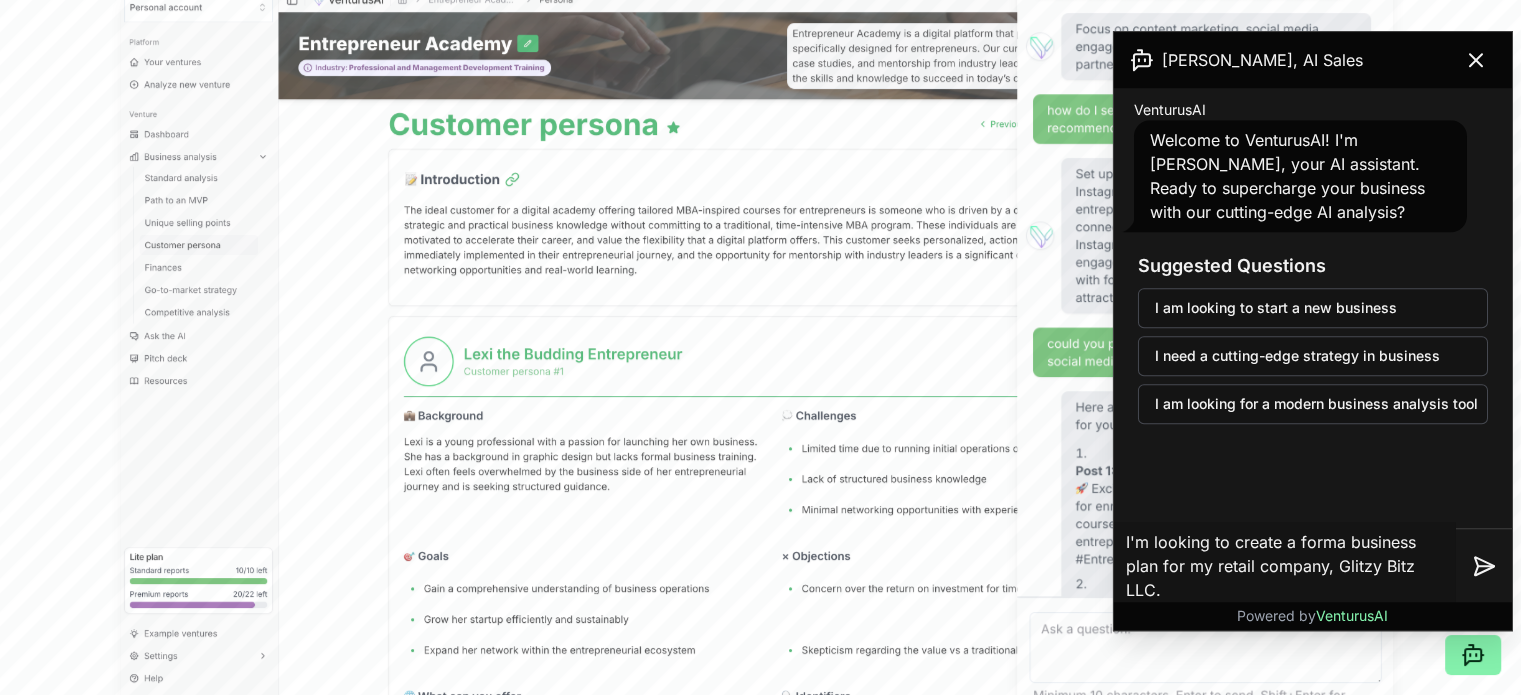 click on "I'm looking to create a forma business plan for my retail company, Glitzy Bitz LLC." at bounding box center (1285, 566) 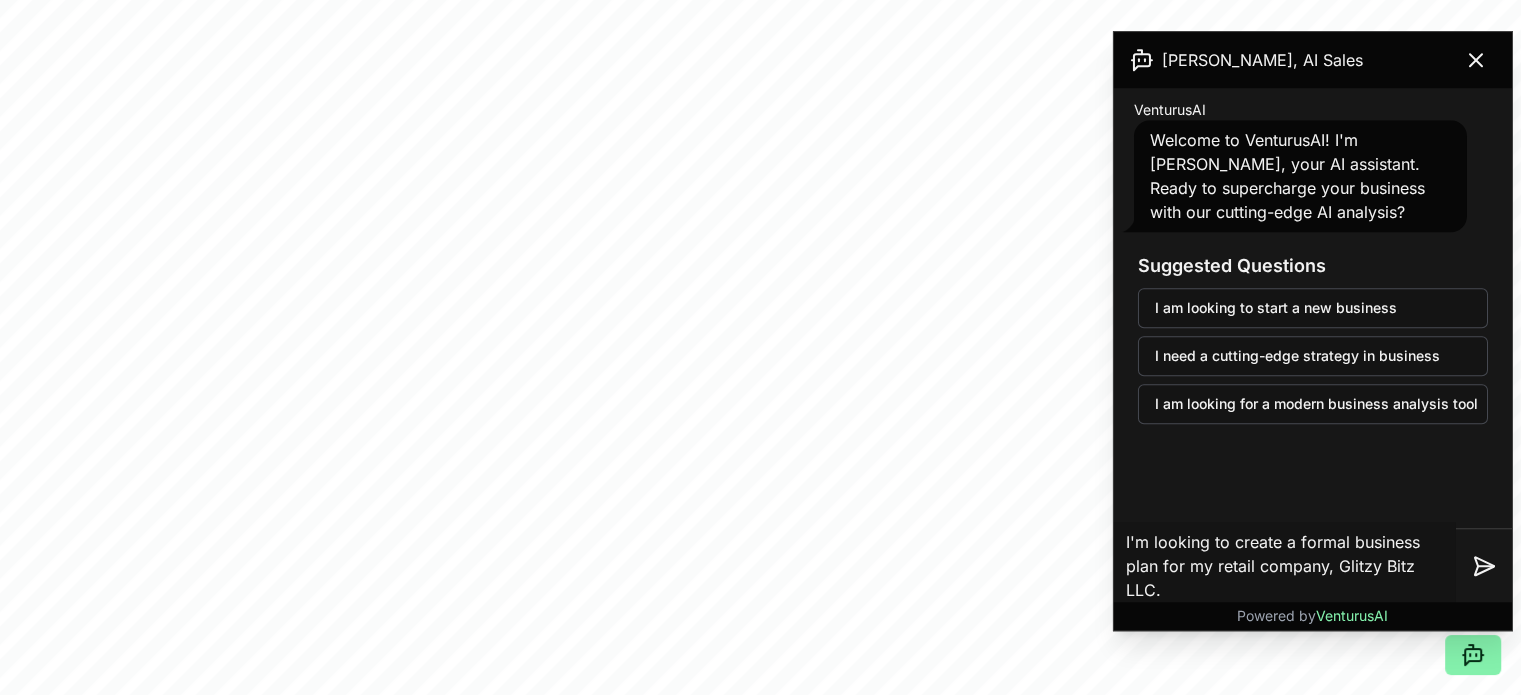 click on "I'm looking to create a formal business plan for my retail company, Glitzy Bitz LLC." at bounding box center [1285, 566] 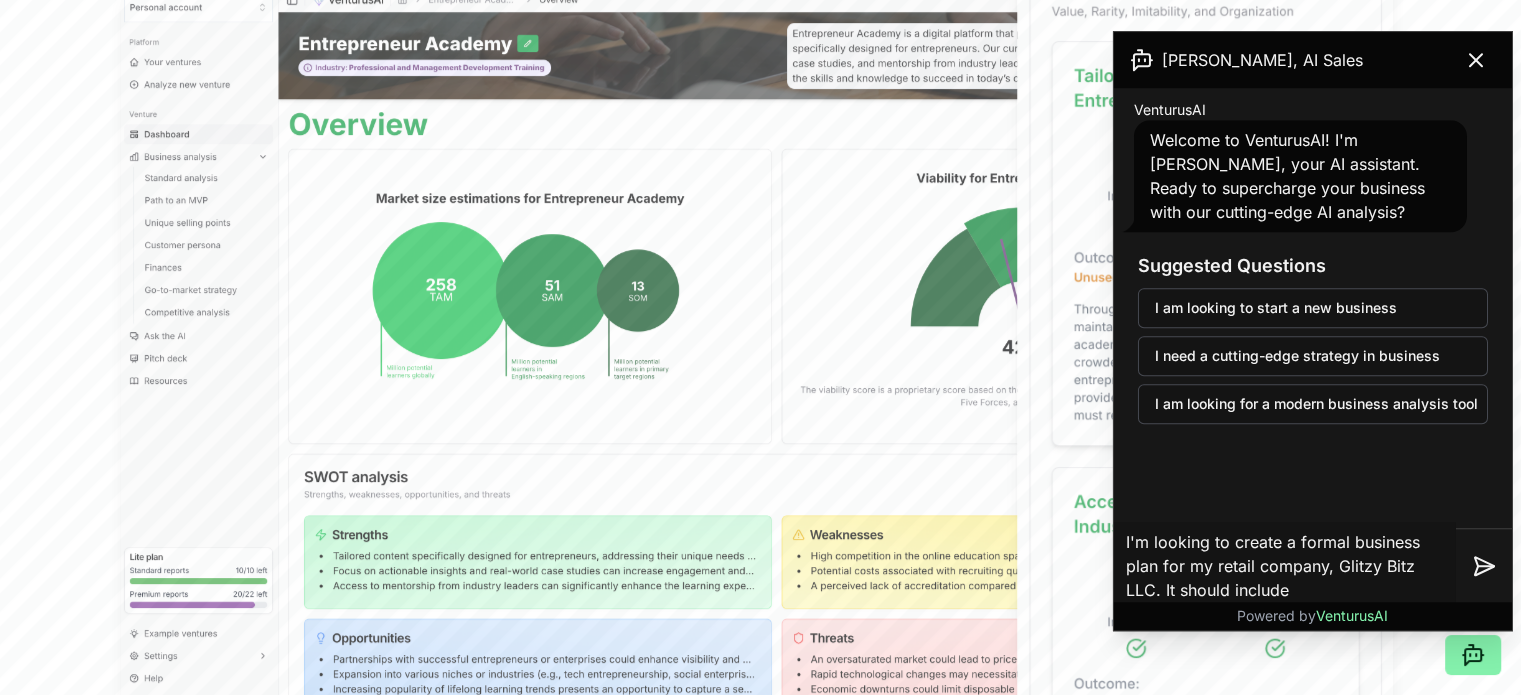 type on "I'm looking to create a formal business plan for my retail company, Glitzy Bitz LLC. It should include:" 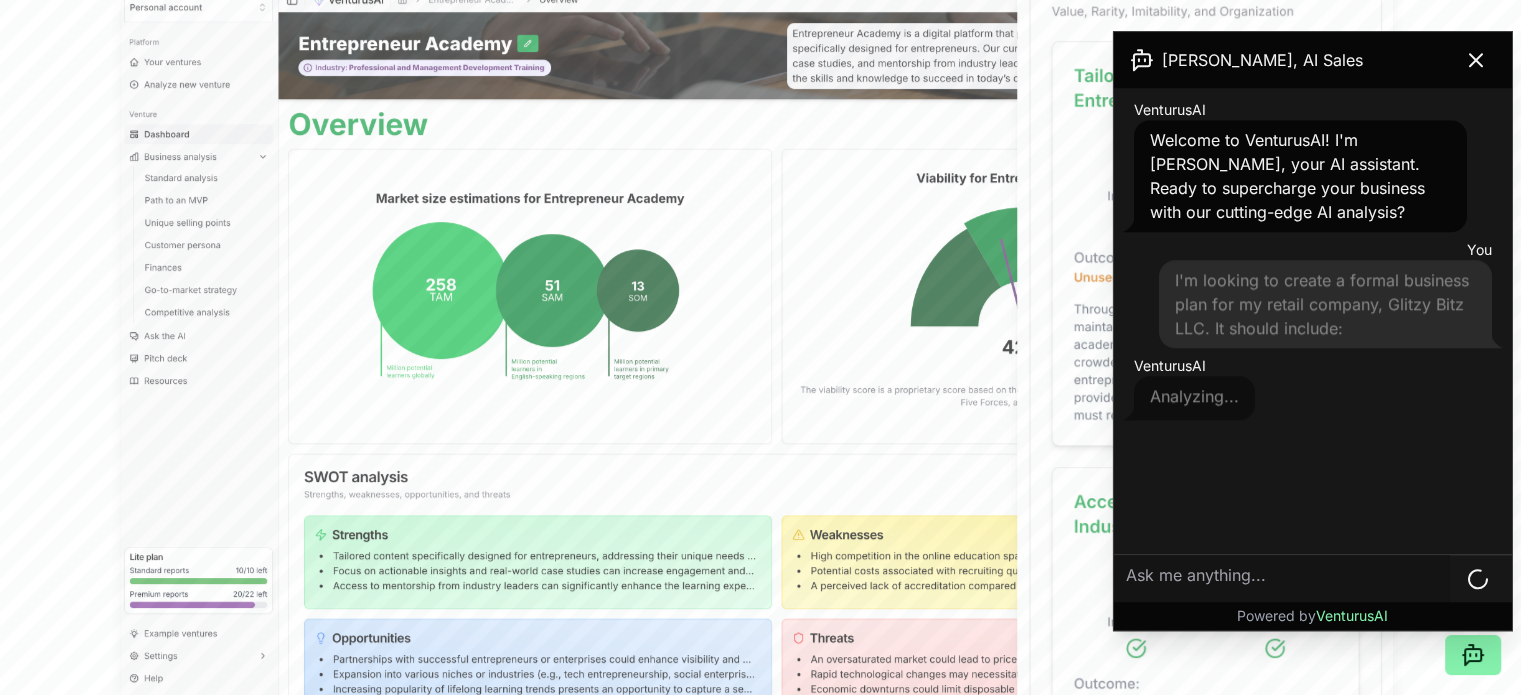 paste on "- Craft a business plan that makes investors' hearts beat faster:
- Captivating executive summary (hook 'em quick!)
- Market analysis (show off those research skills!)
- Organizational structure (who's doing what?)
- Your amazing product/service details
- Marketing strategy that turns heads
- Financial projections that inspire confidence" 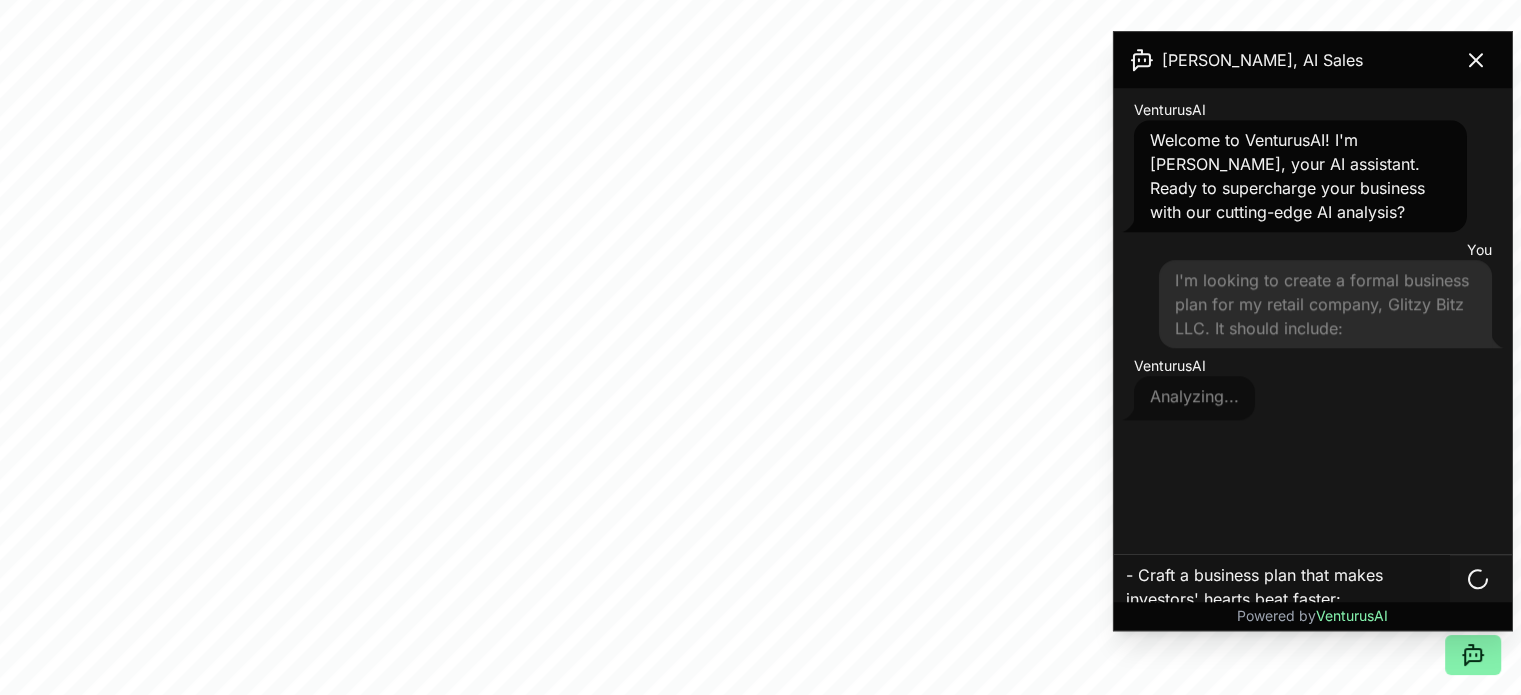 scroll, scrollTop: 166, scrollLeft: 0, axis: vertical 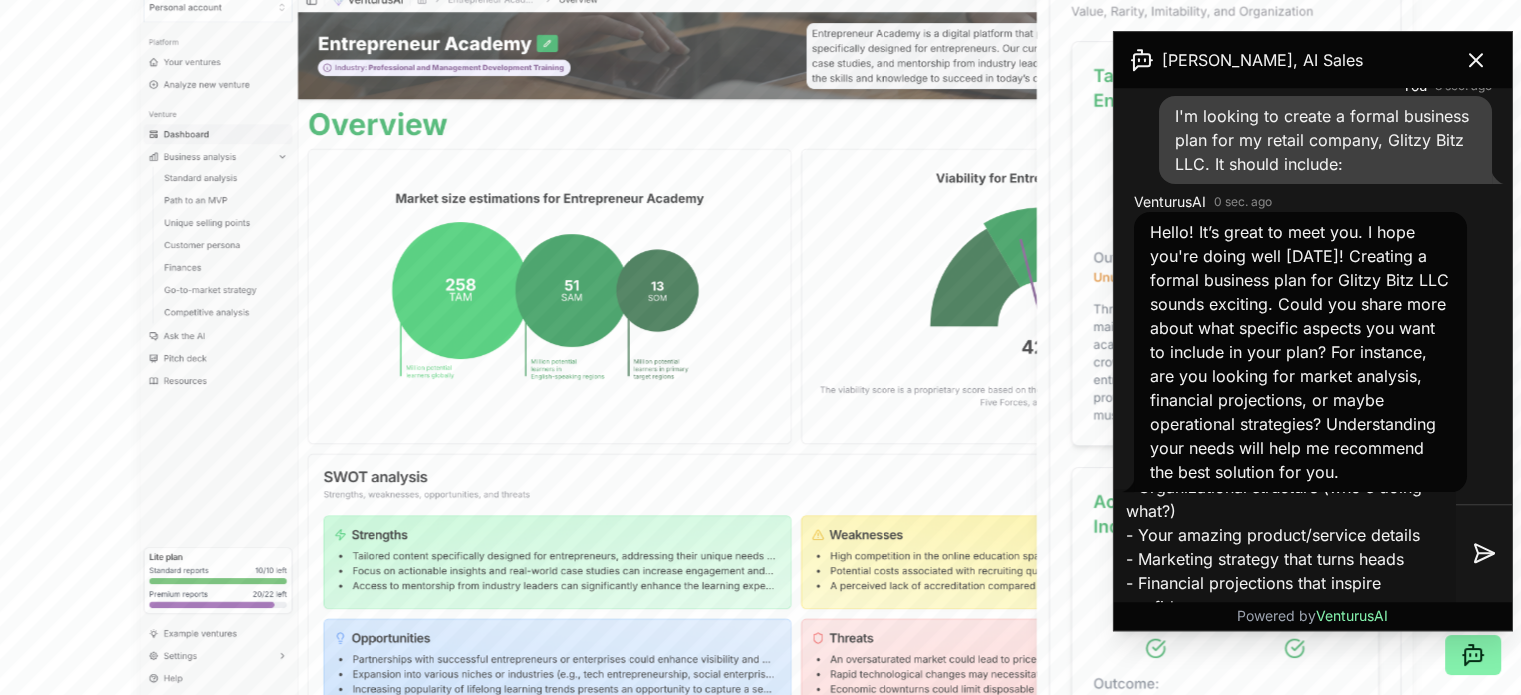 type on "- Craft a business plan that makes investors' hearts beat faster:
- Captivating executive summary (hook 'em quick!)
- Market analysis (show off those research skills!)
- Organizational structure (who's doing what?)
- Your amazing product/service details
- Marketing strategy that turns heads
- Financial projections that inspire confidence" 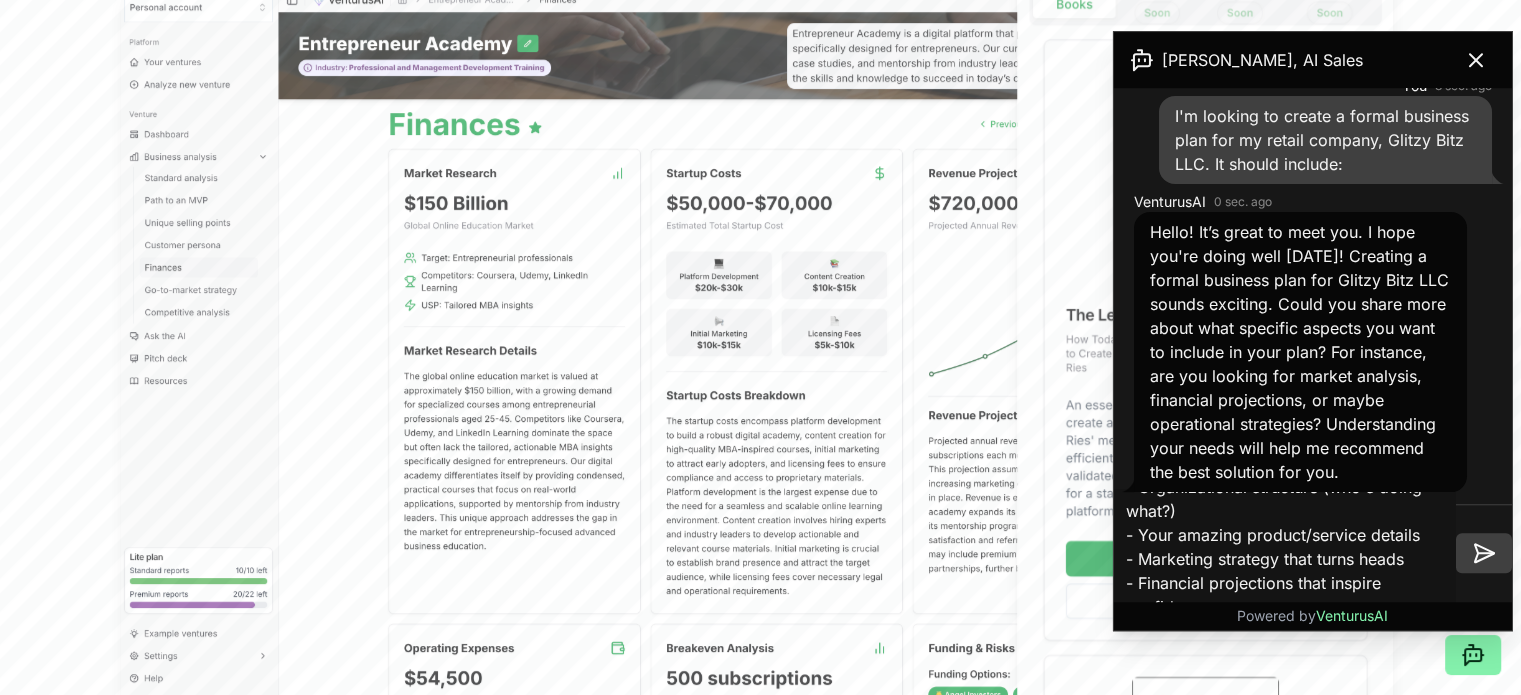 click 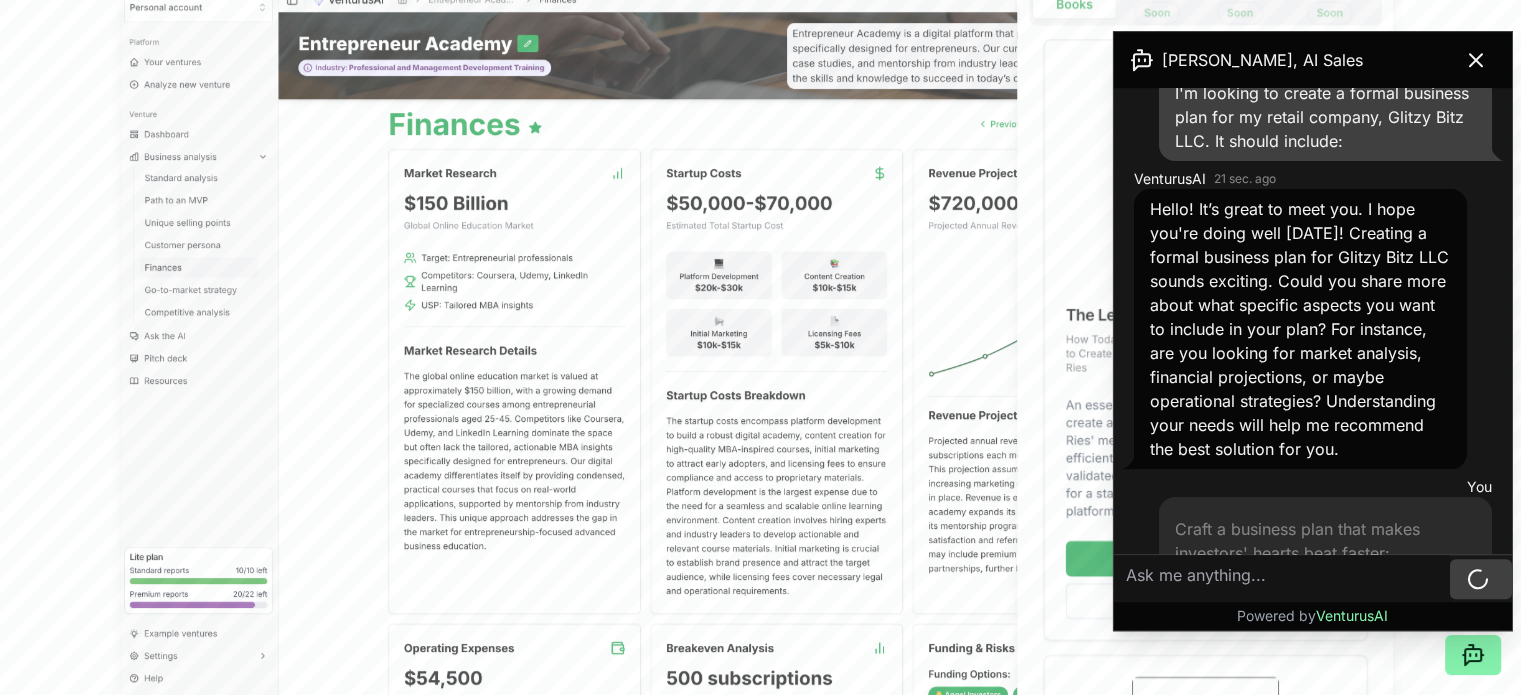 scroll, scrollTop: 0, scrollLeft: 0, axis: both 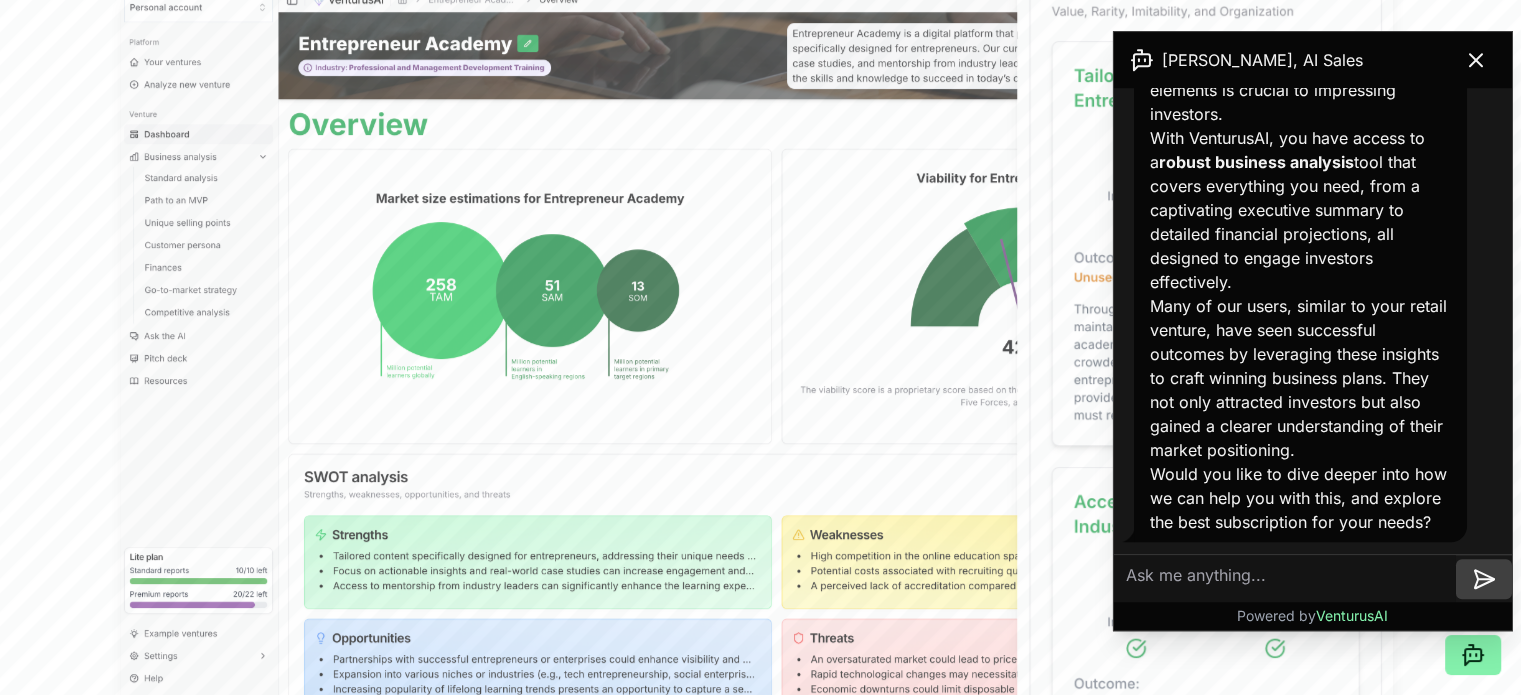 click at bounding box center (1285, 579) 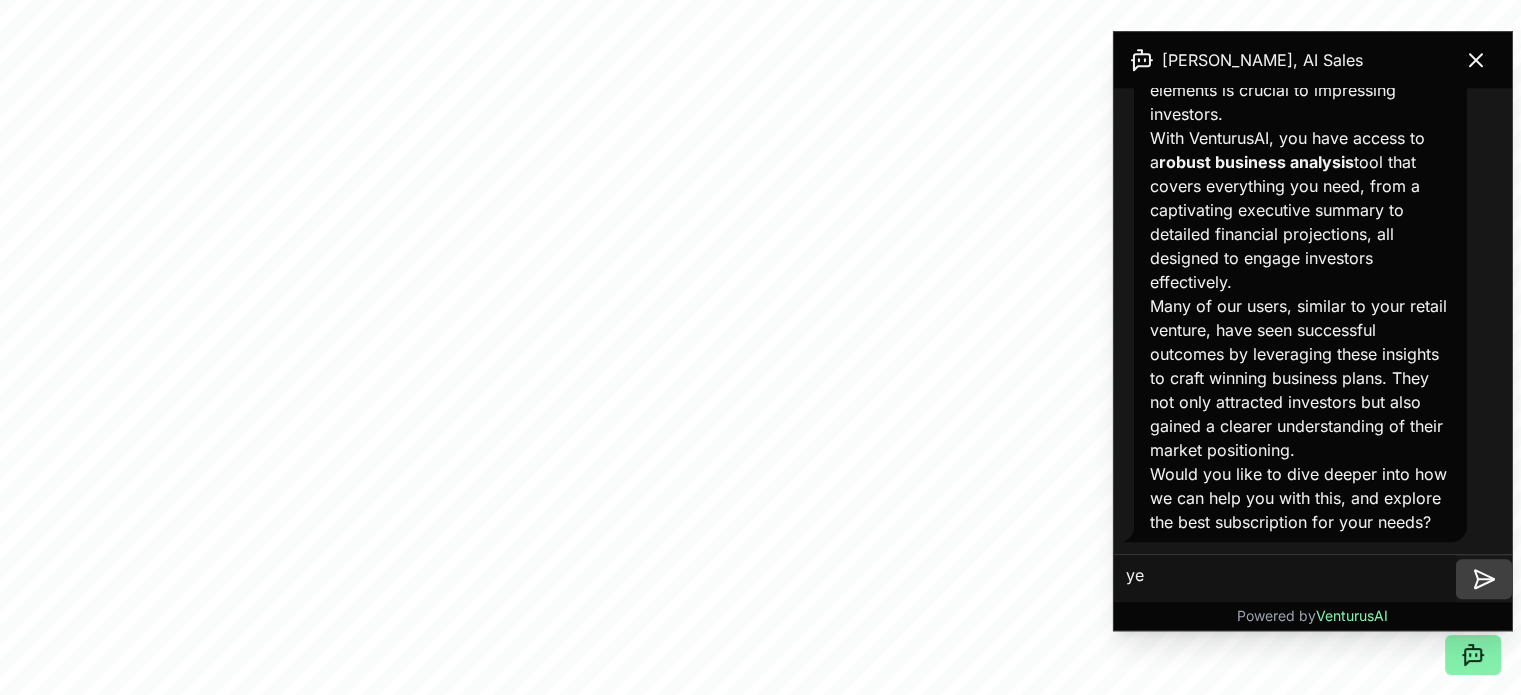 type on "yes" 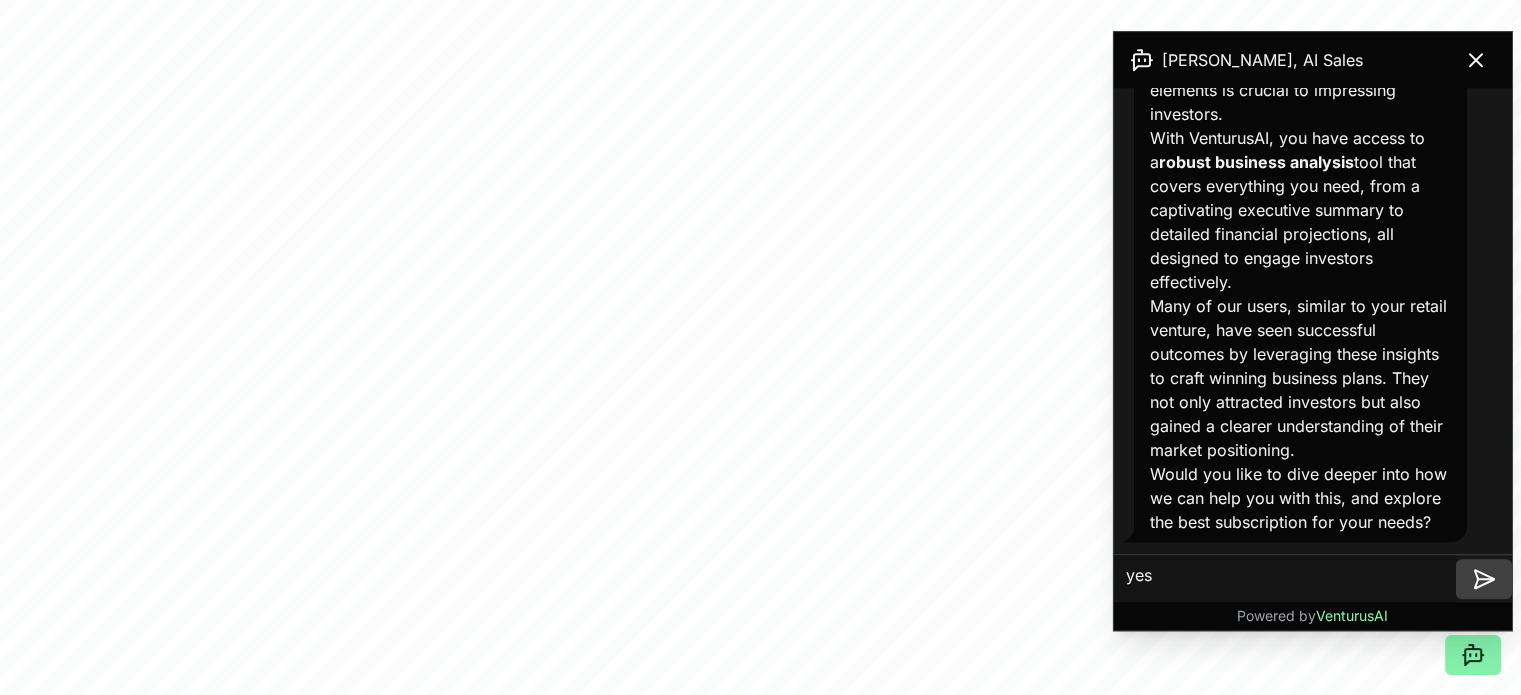 type 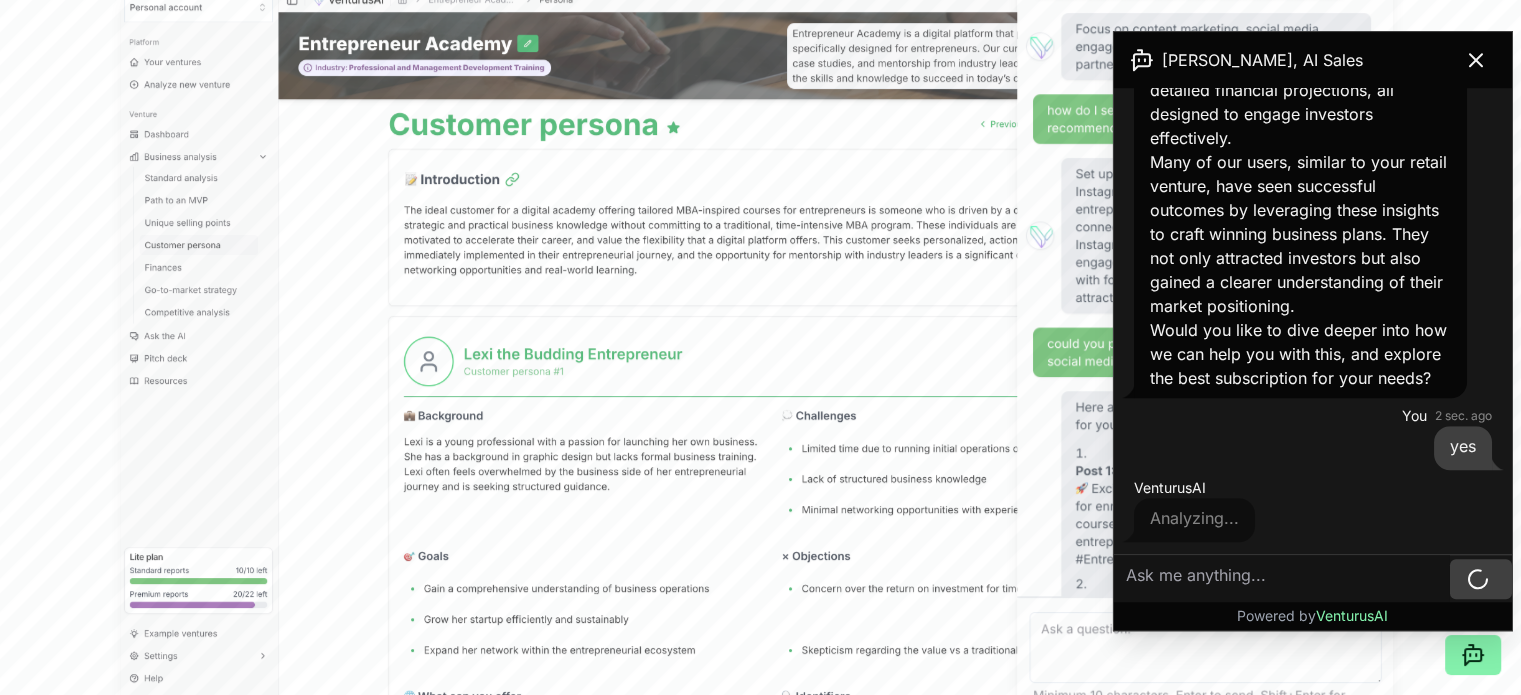 scroll, scrollTop: 1989, scrollLeft: 0, axis: vertical 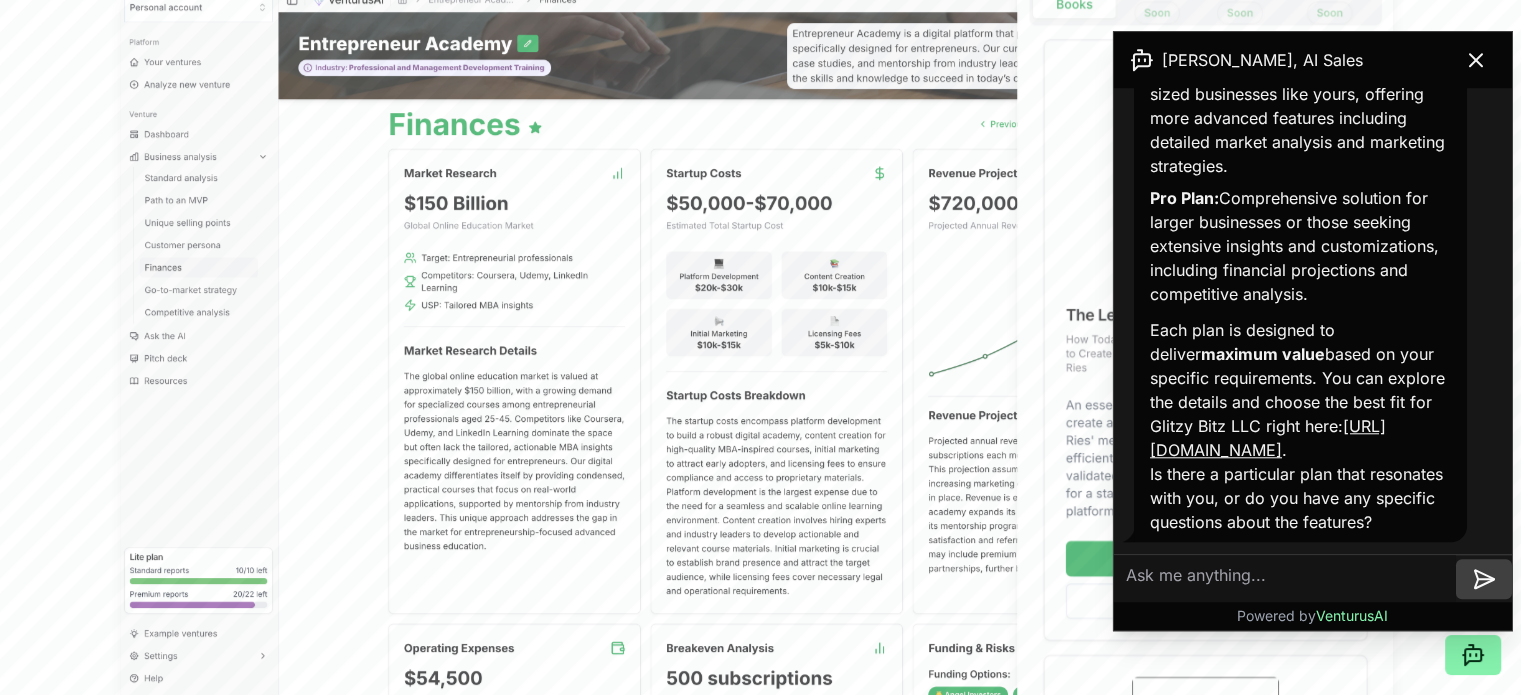 click on "[URL][DOMAIN_NAME]" at bounding box center (1268, 438) 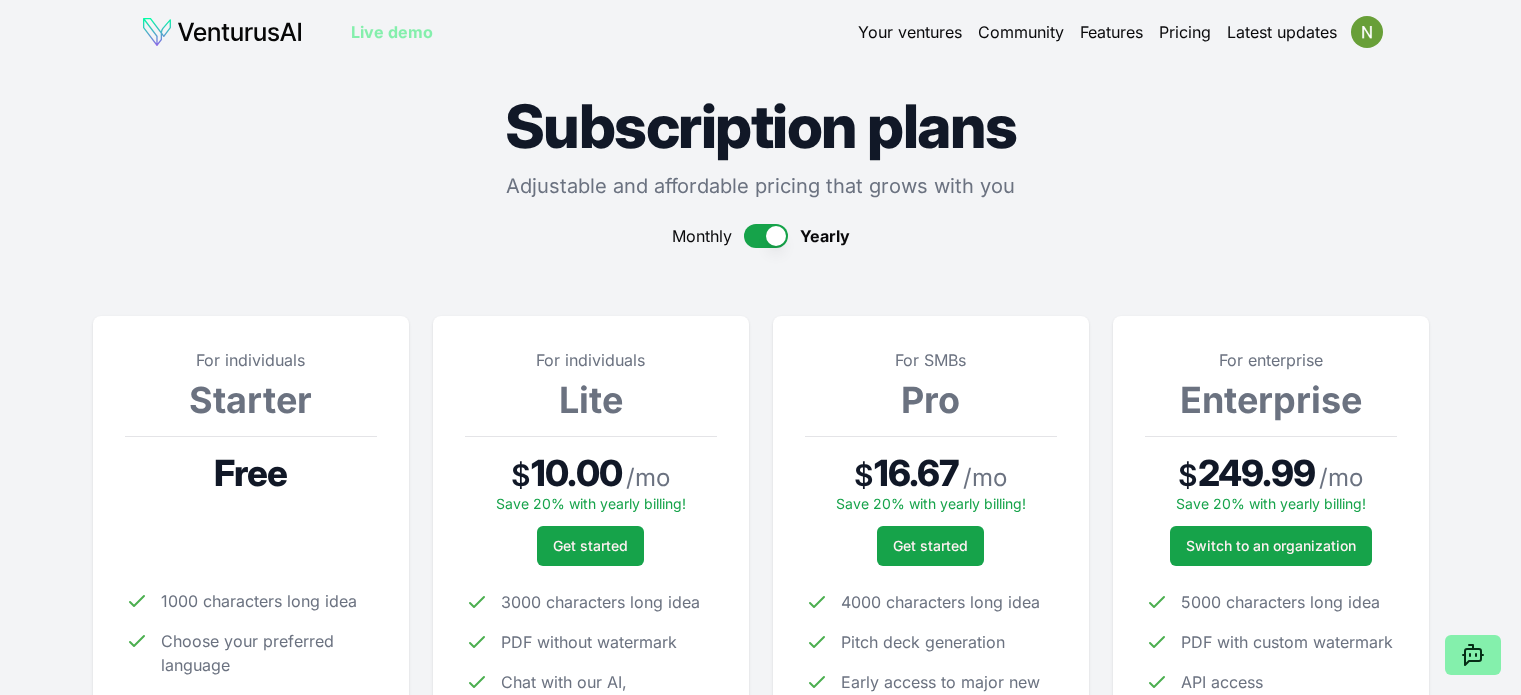 scroll, scrollTop: 0, scrollLeft: 0, axis: both 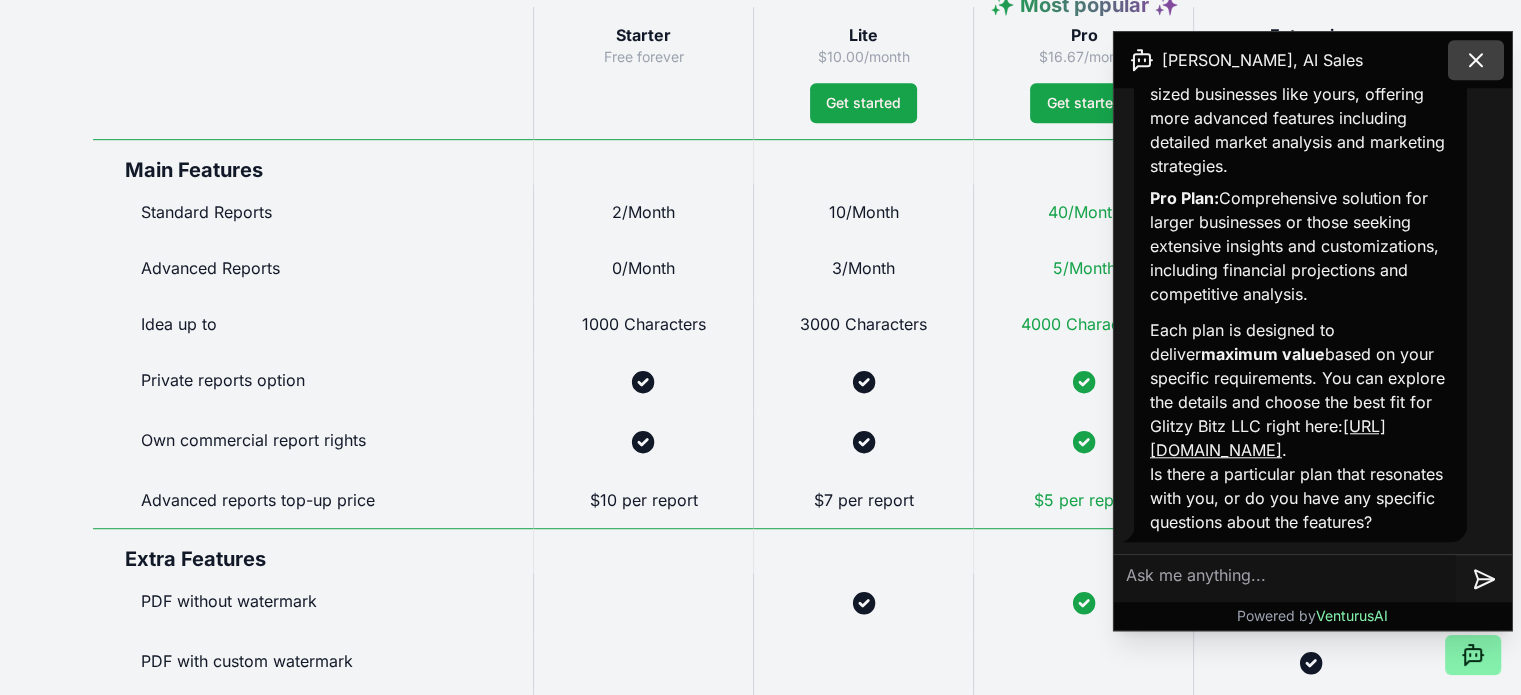 click 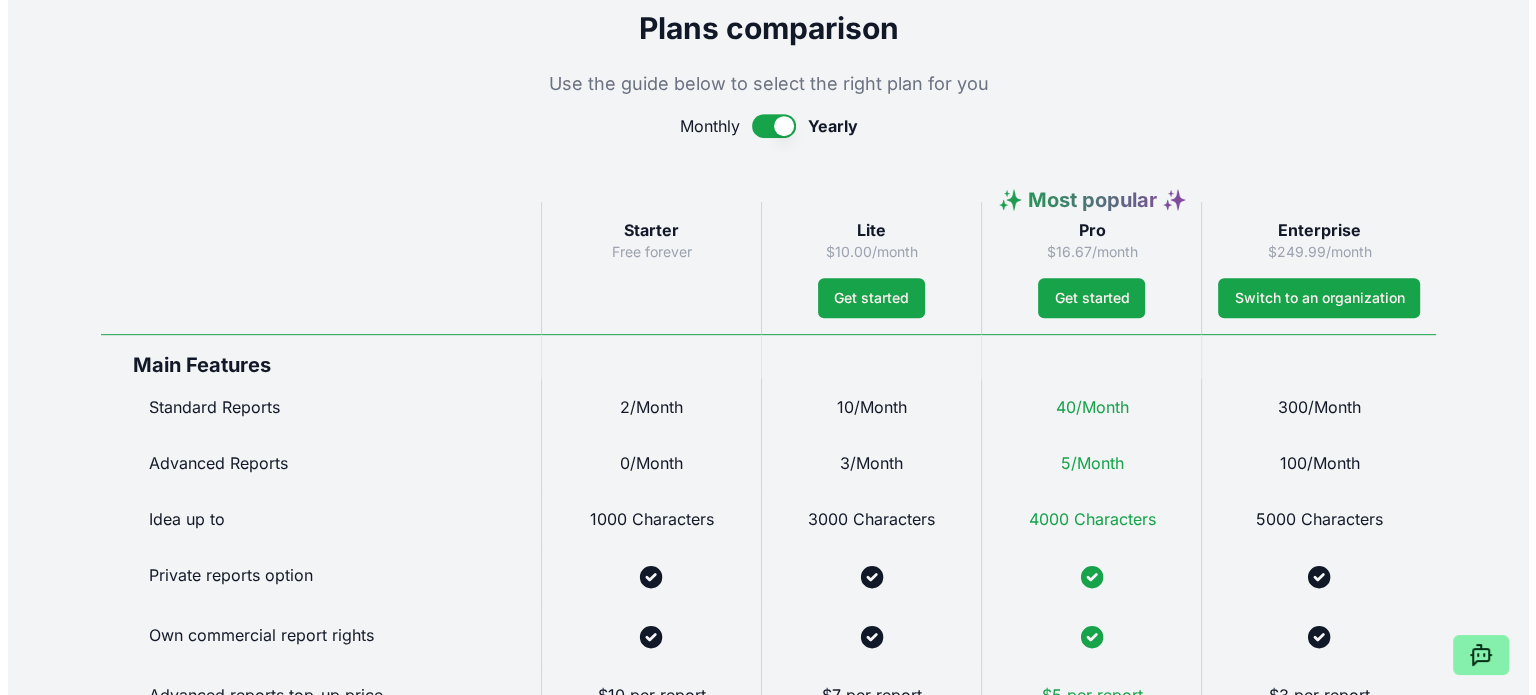 scroll, scrollTop: 0, scrollLeft: 0, axis: both 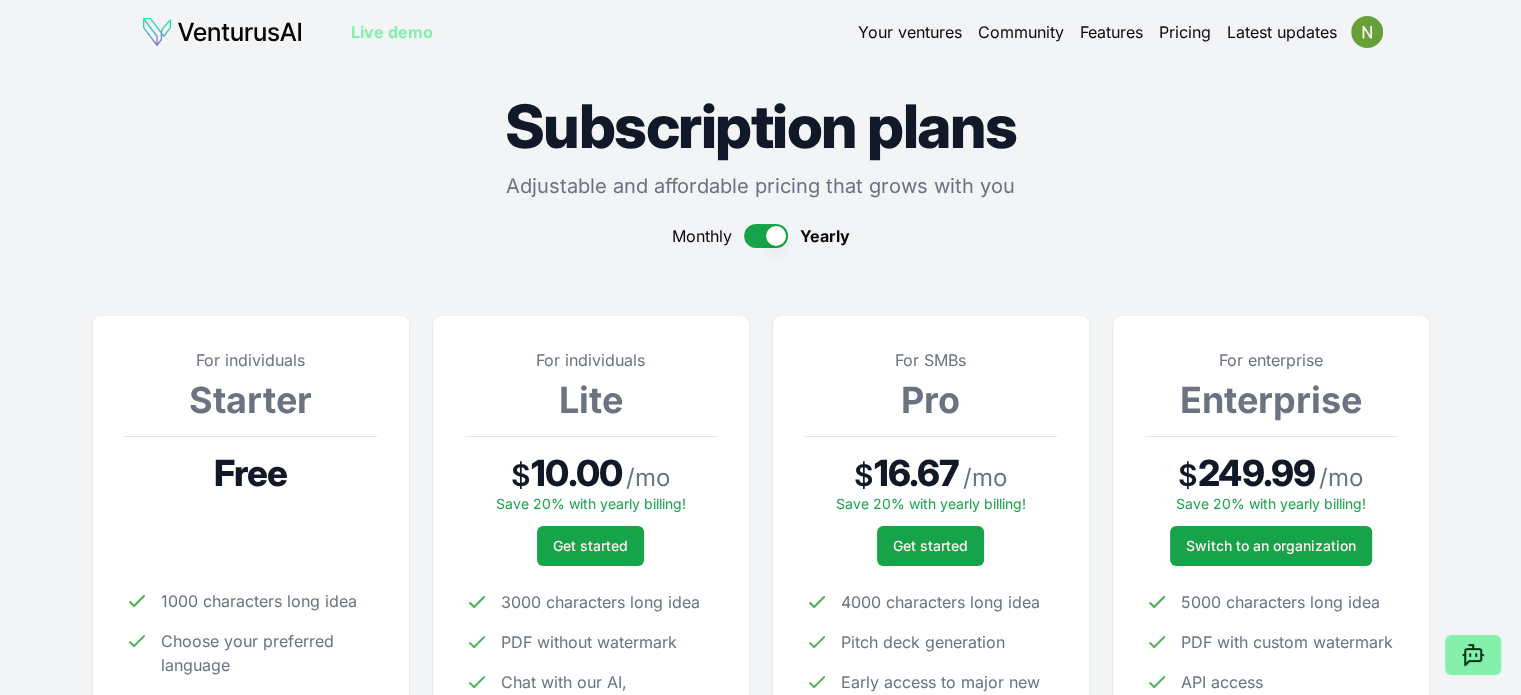 click on "Your ventures" at bounding box center [910, 32] 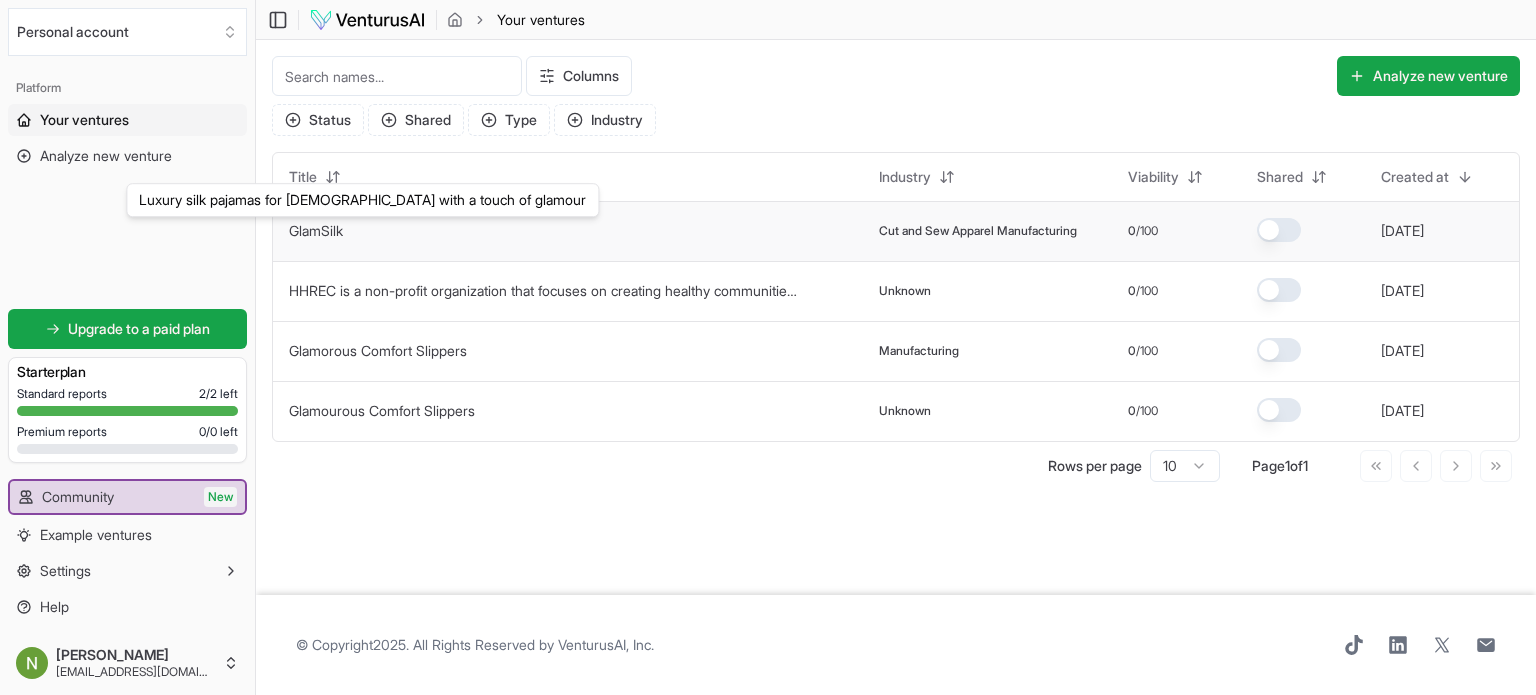 click on "GlamSilk" at bounding box center [316, 231] 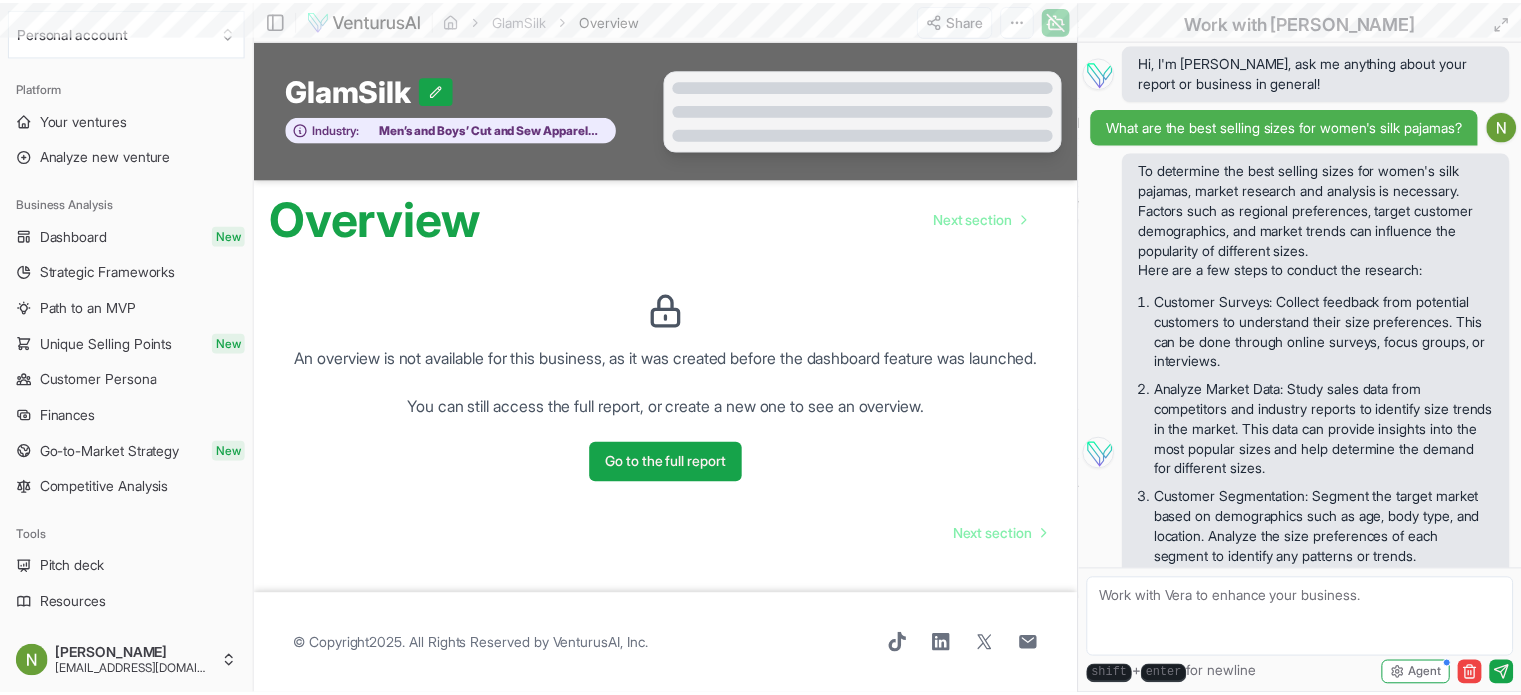 scroll, scrollTop: 249, scrollLeft: 0, axis: vertical 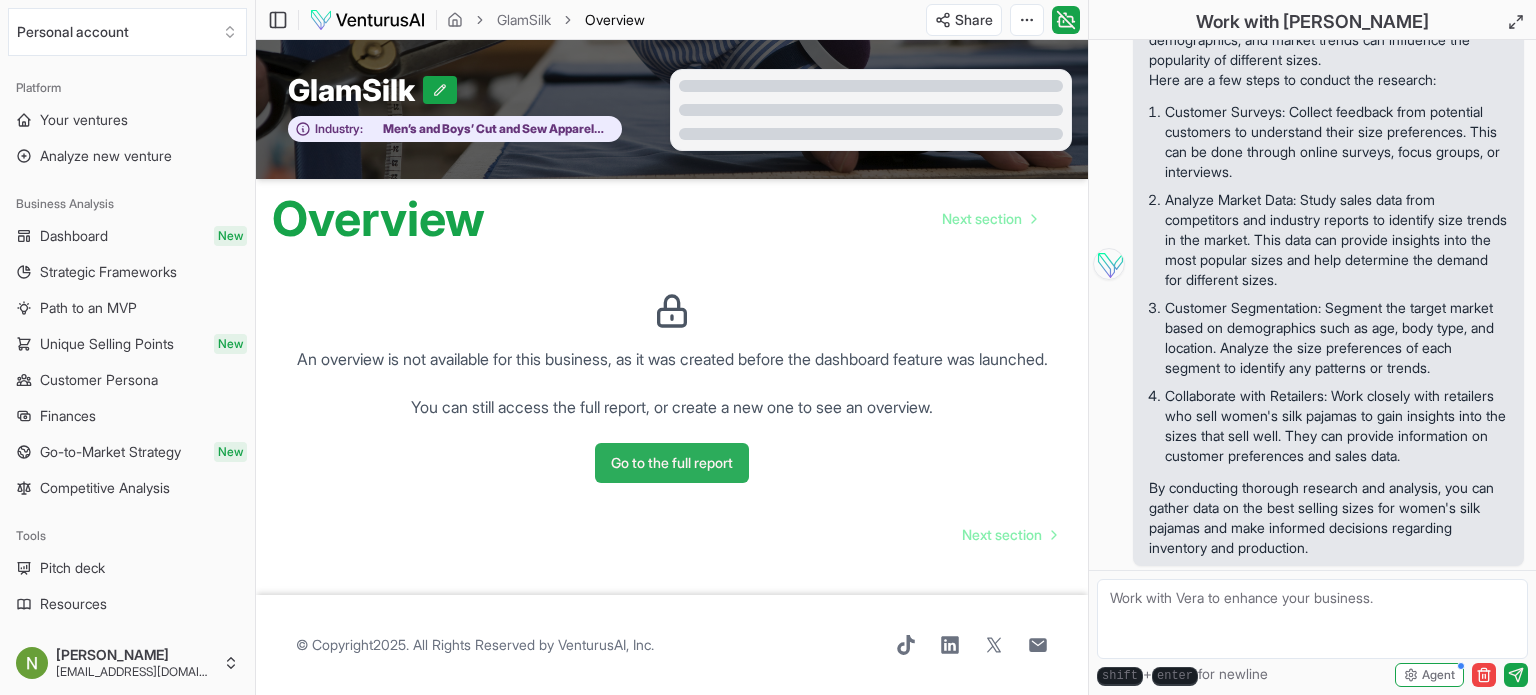 click on "Go to the full report" at bounding box center [672, 463] 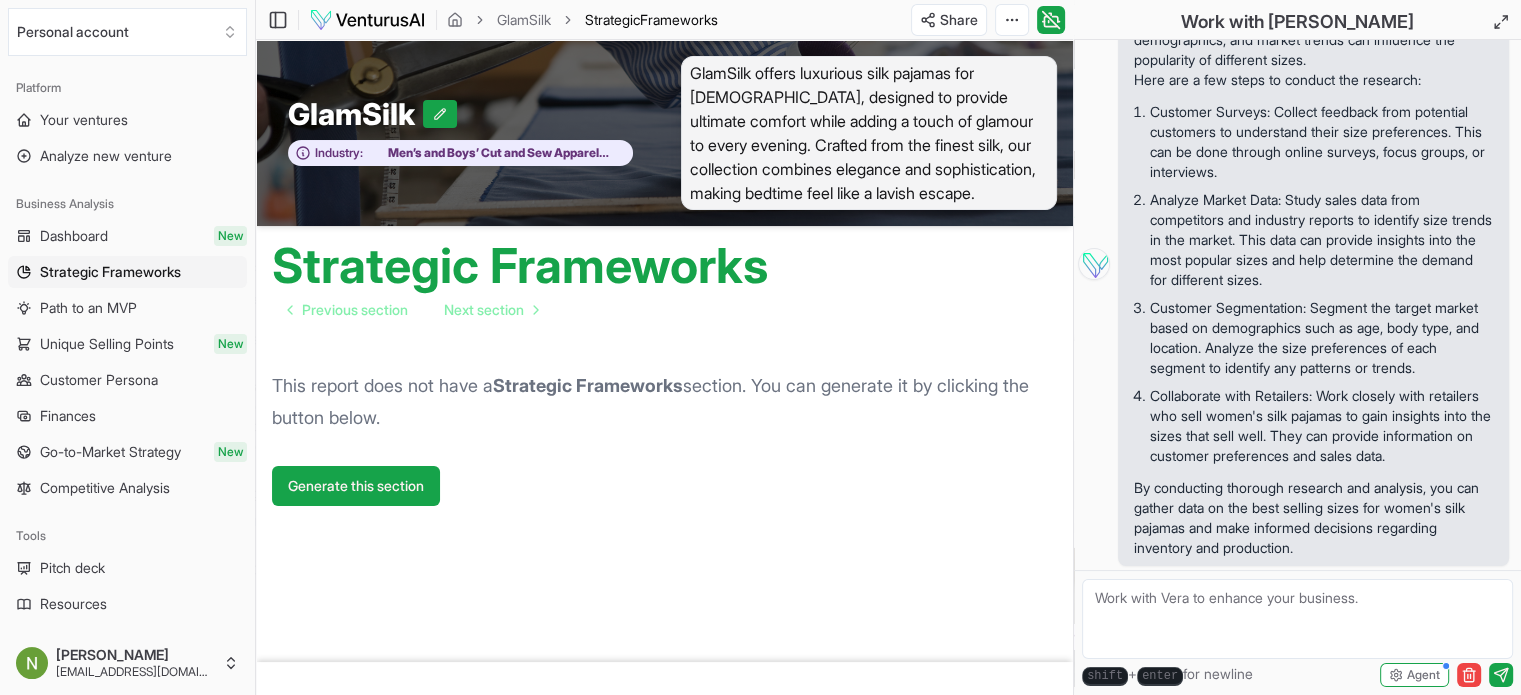 click on "GlamSilk offers luxurious silk pajamas for ladies, designed to provide ultimate comfort while adding a touch of glamour to every evening. Crafted from the finest silk, our collection combines elegance and sophistication, making bedtime feel like a lavish escape." at bounding box center [869, 133] 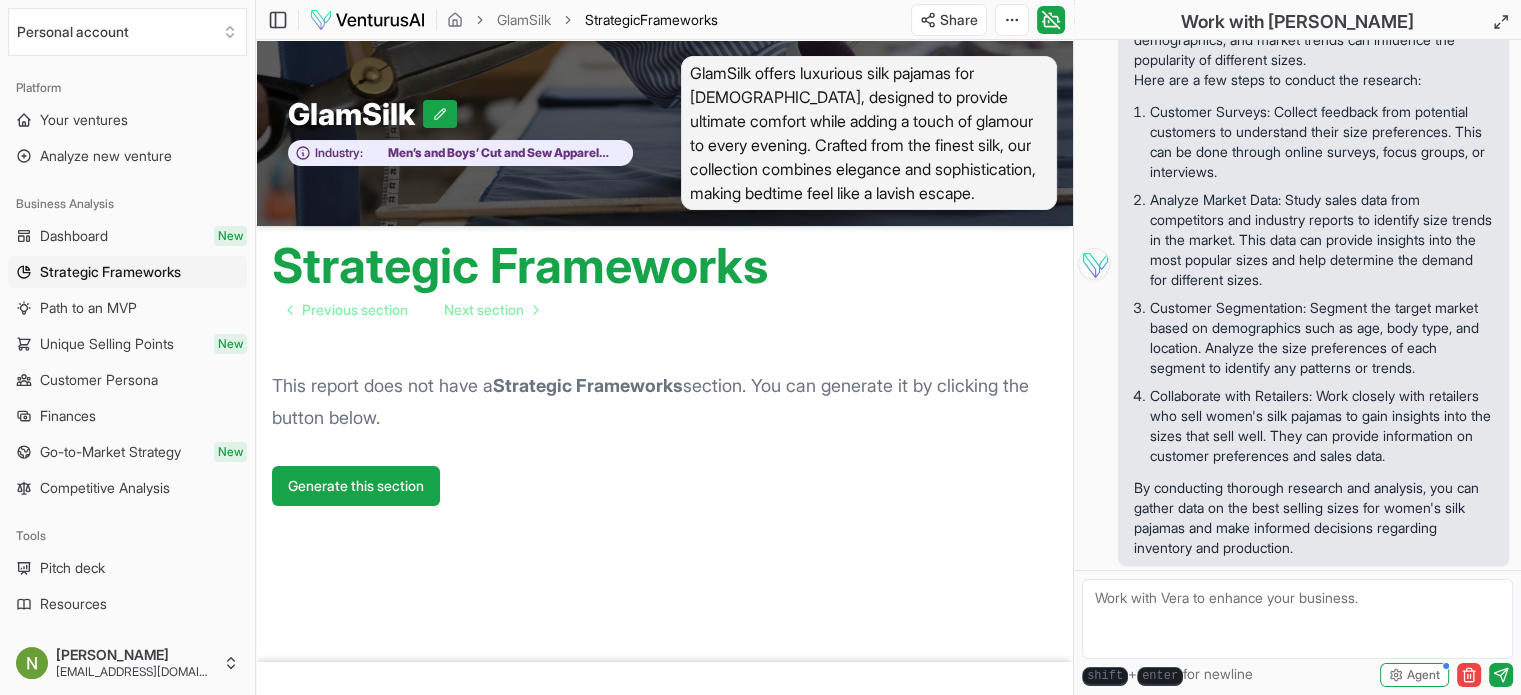 scroll, scrollTop: 0, scrollLeft: 0, axis: both 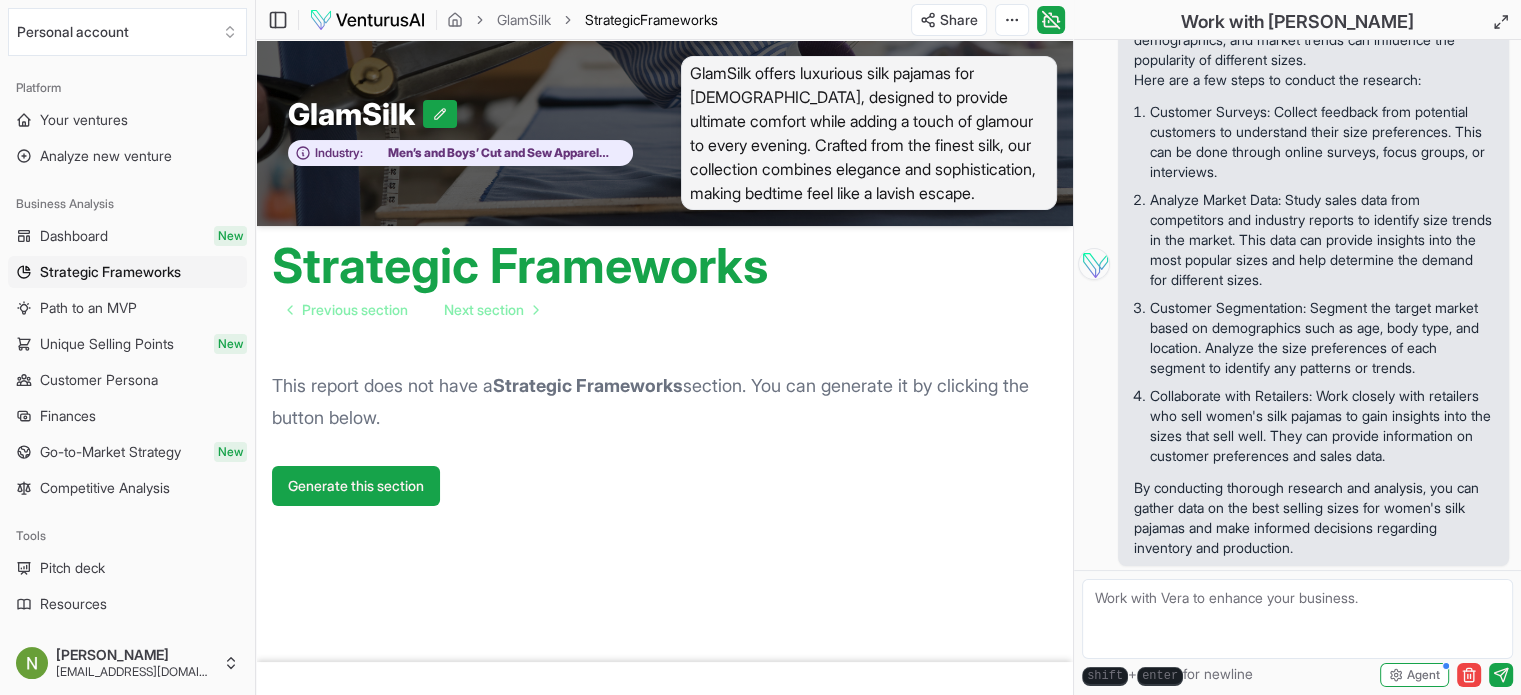 click on "GlamSilk offers luxurious silk pajamas for ladies, designed to provide ultimate comfort while adding a touch of glamour to every evening. Crafted from the finest silk, our collection combines elegance and sophistication, making bedtime feel like a lavish escape." at bounding box center [869, 133] 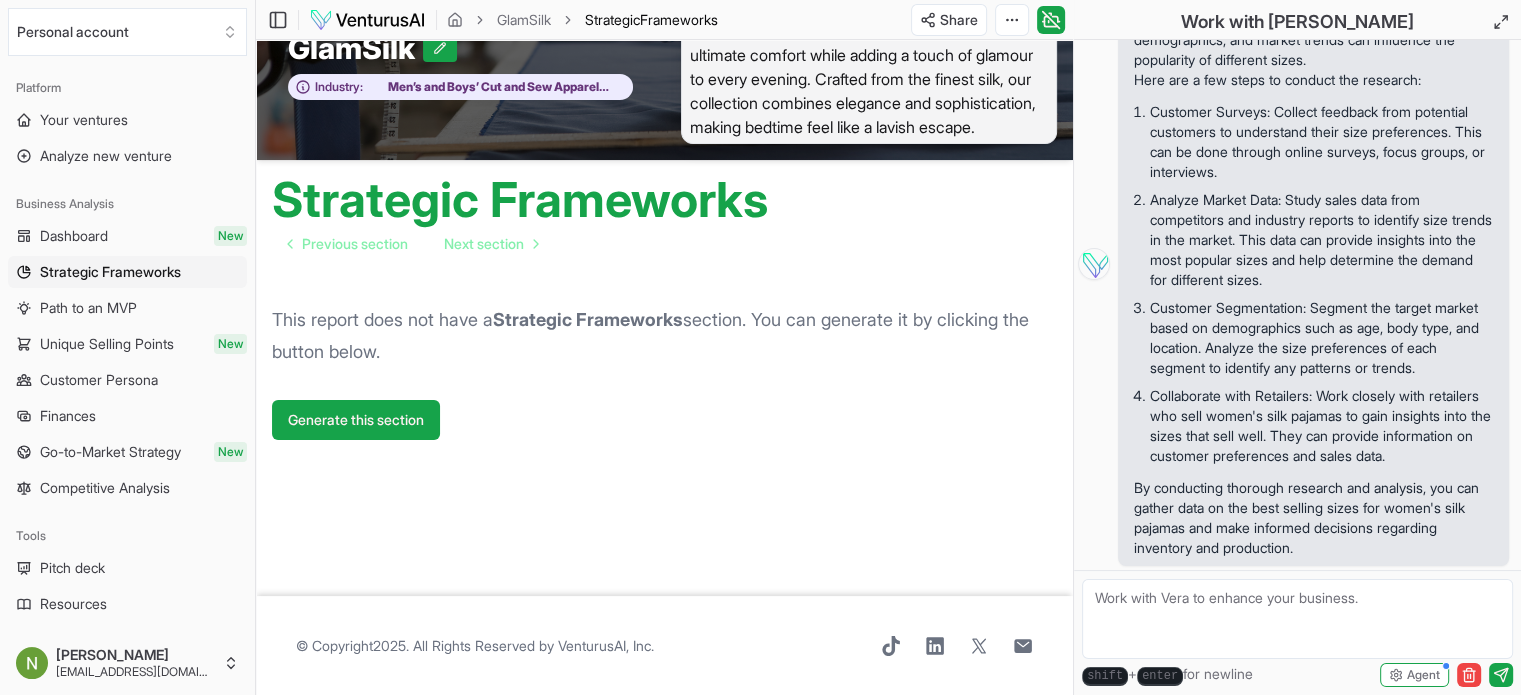 scroll, scrollTop: 0, scrollLeft: 0, axis: both 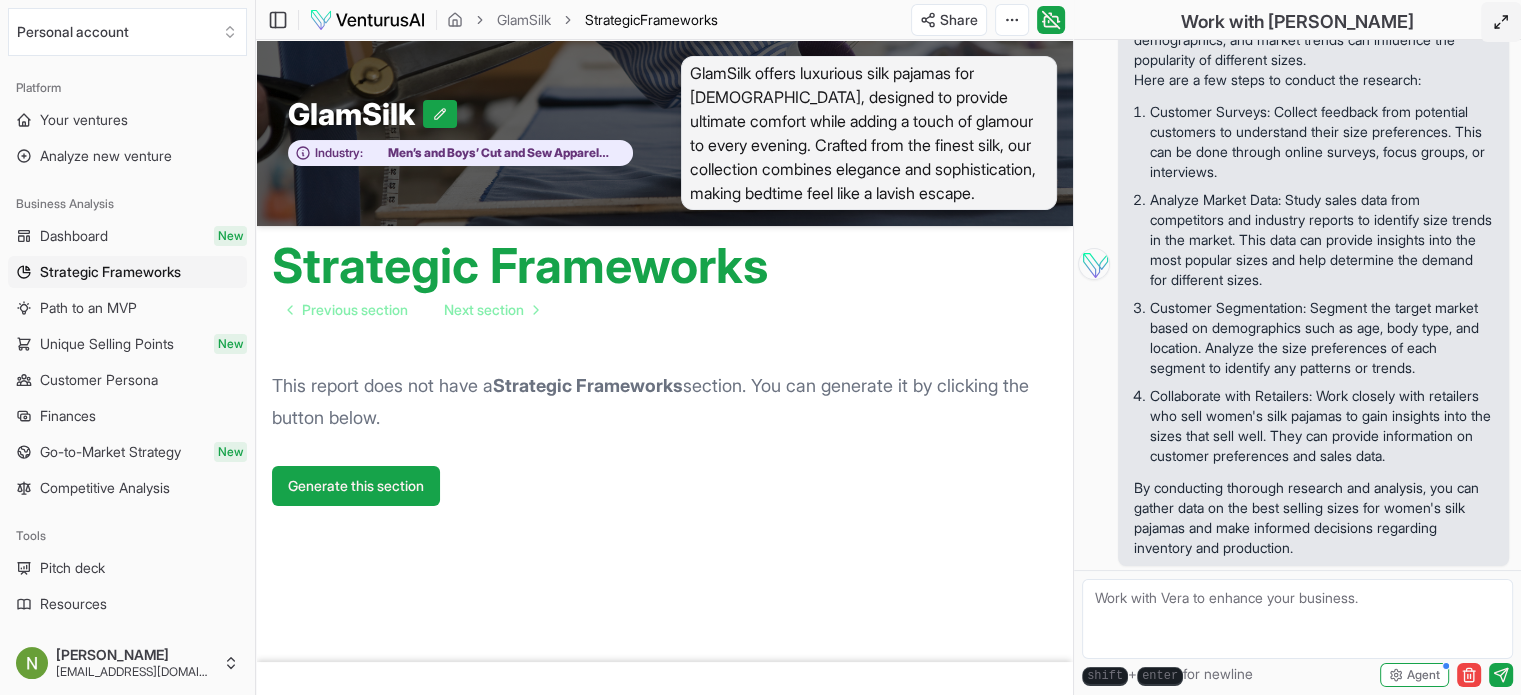 click 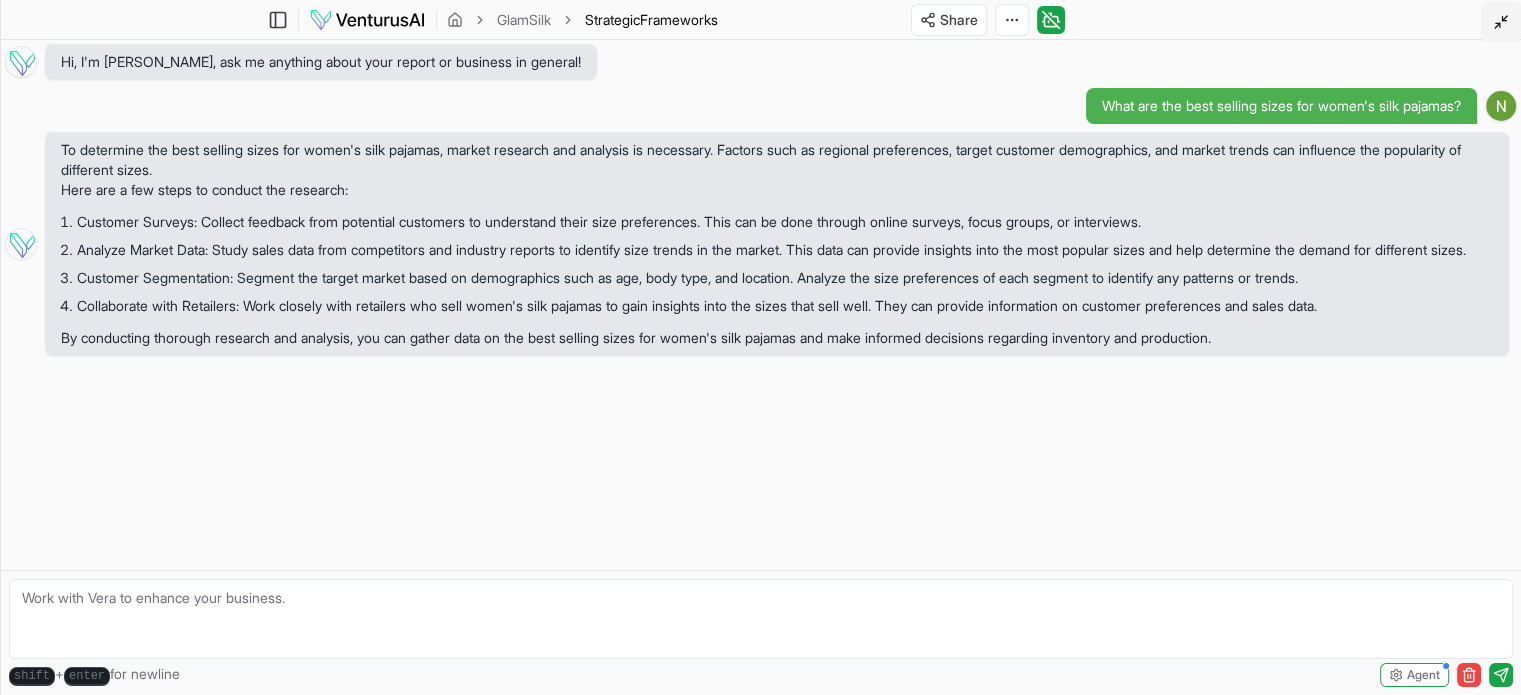 click 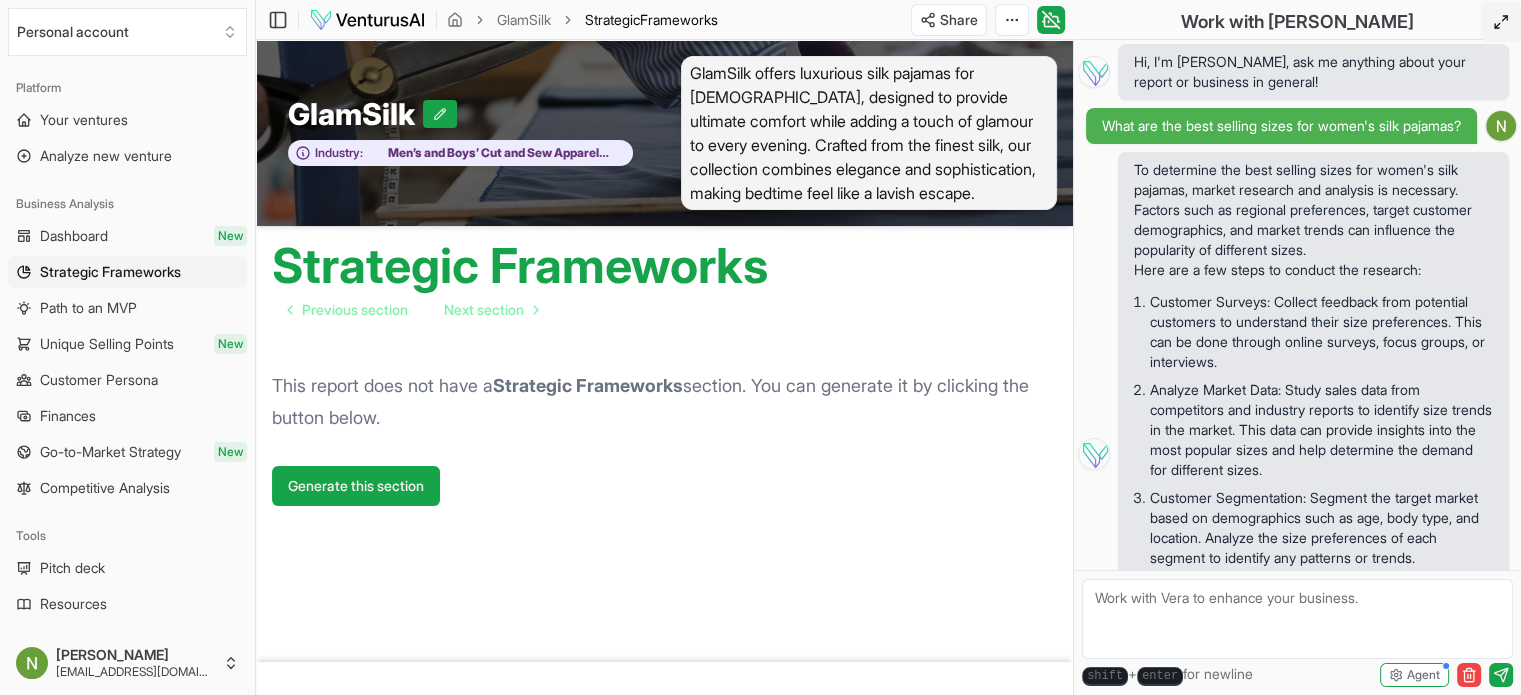 scroll, scrollTop: 249, scrollLeft: 0, axis: vertical 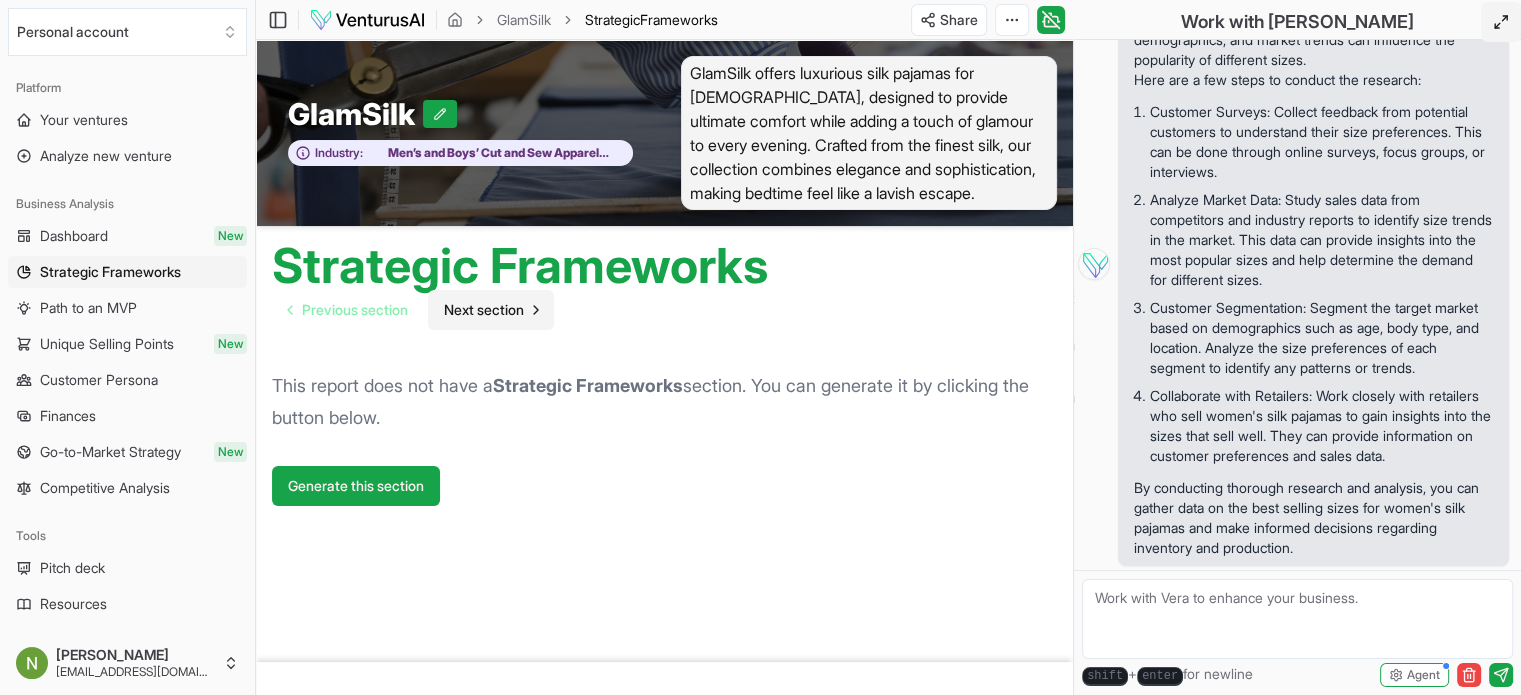 click on "Next section" at bounding box center (484, 310) 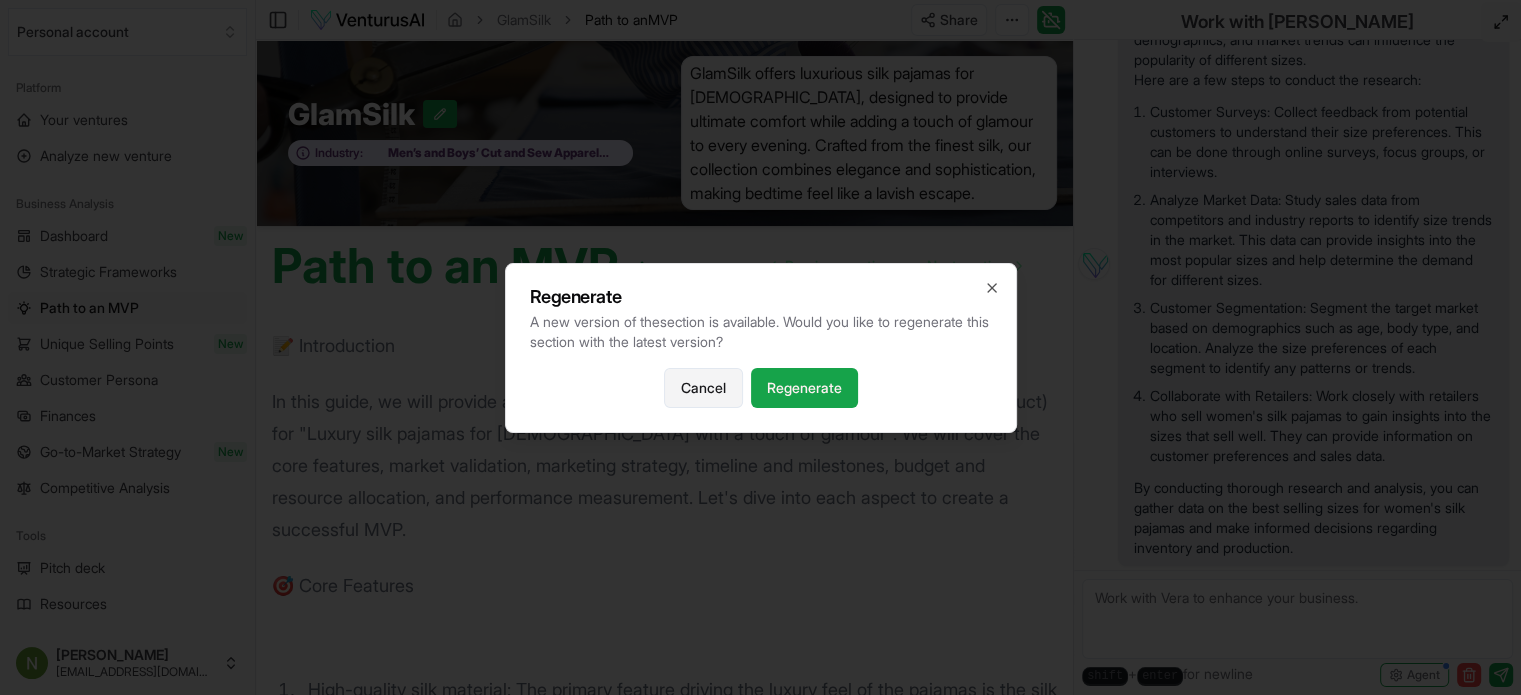 click on "Cancel" at bounding box center [703, 388] 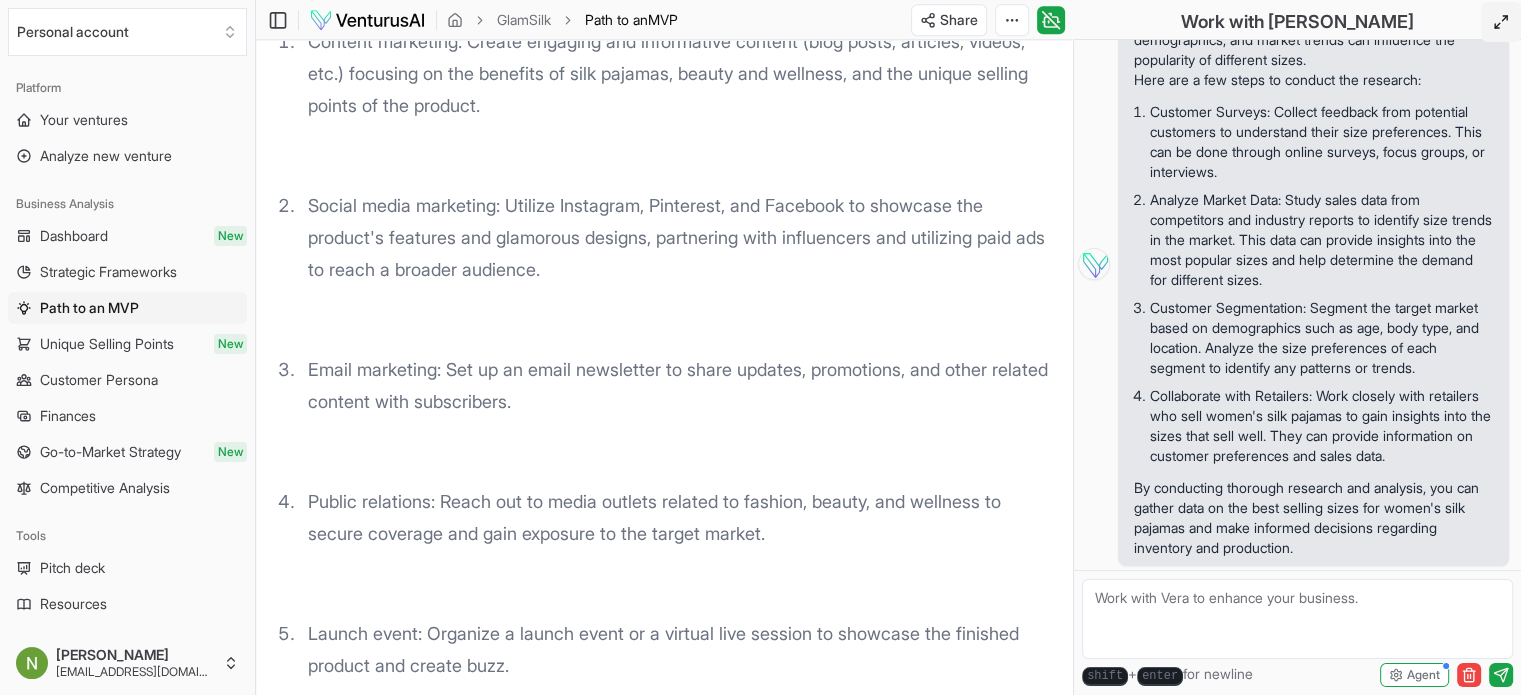 scroll, scrollTop: 2445, scrollLeft: 0, axis: vertical 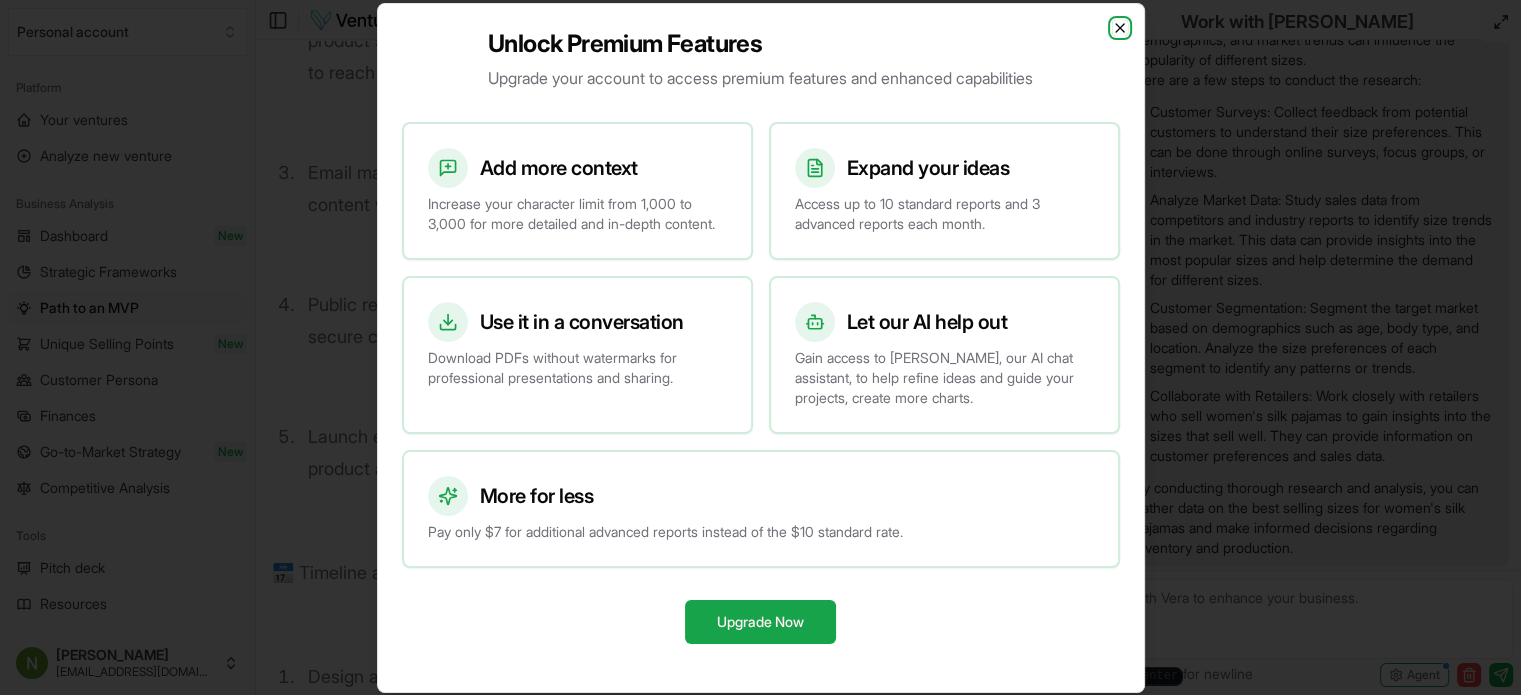 click 